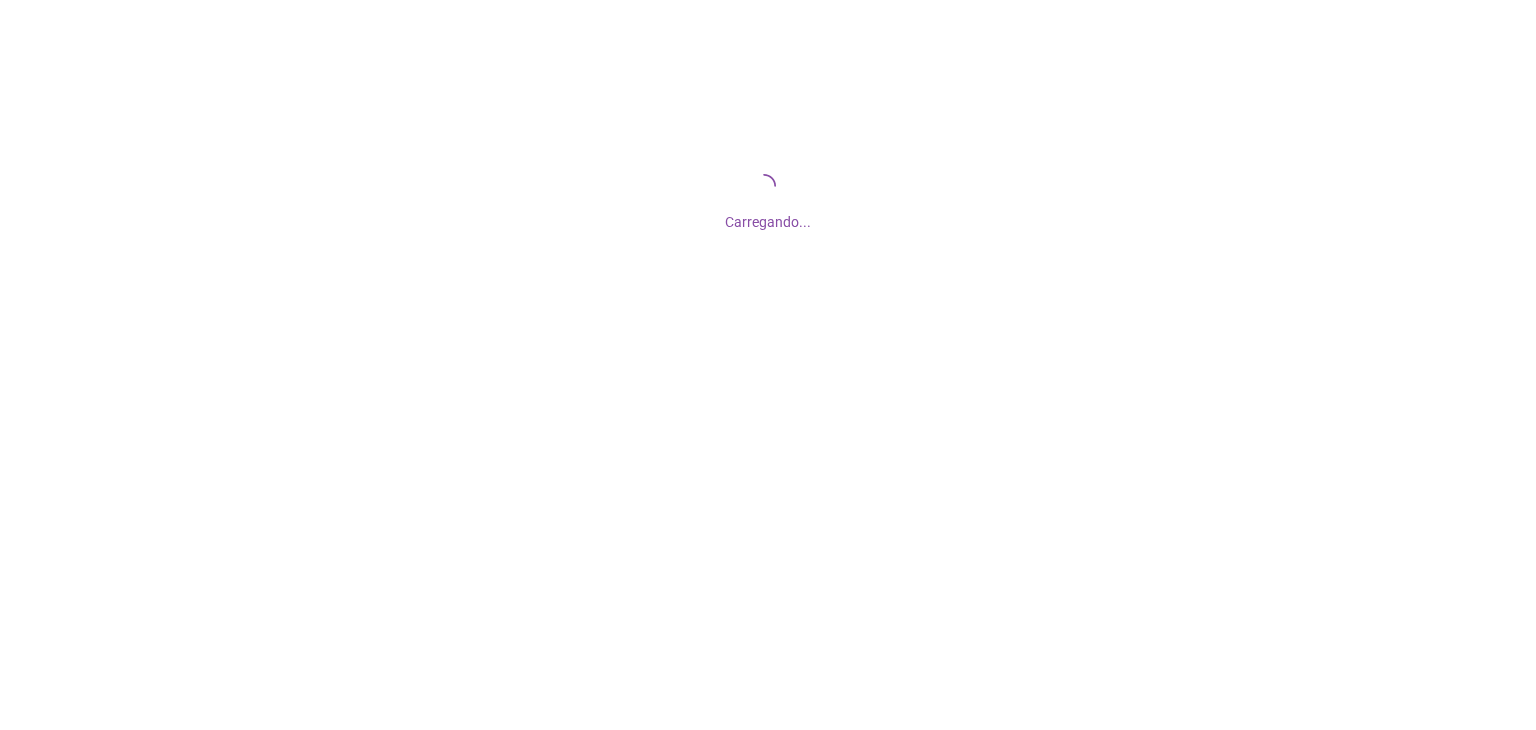 scroll, scrollTop: 0, scrollLeft: 0, axis: both 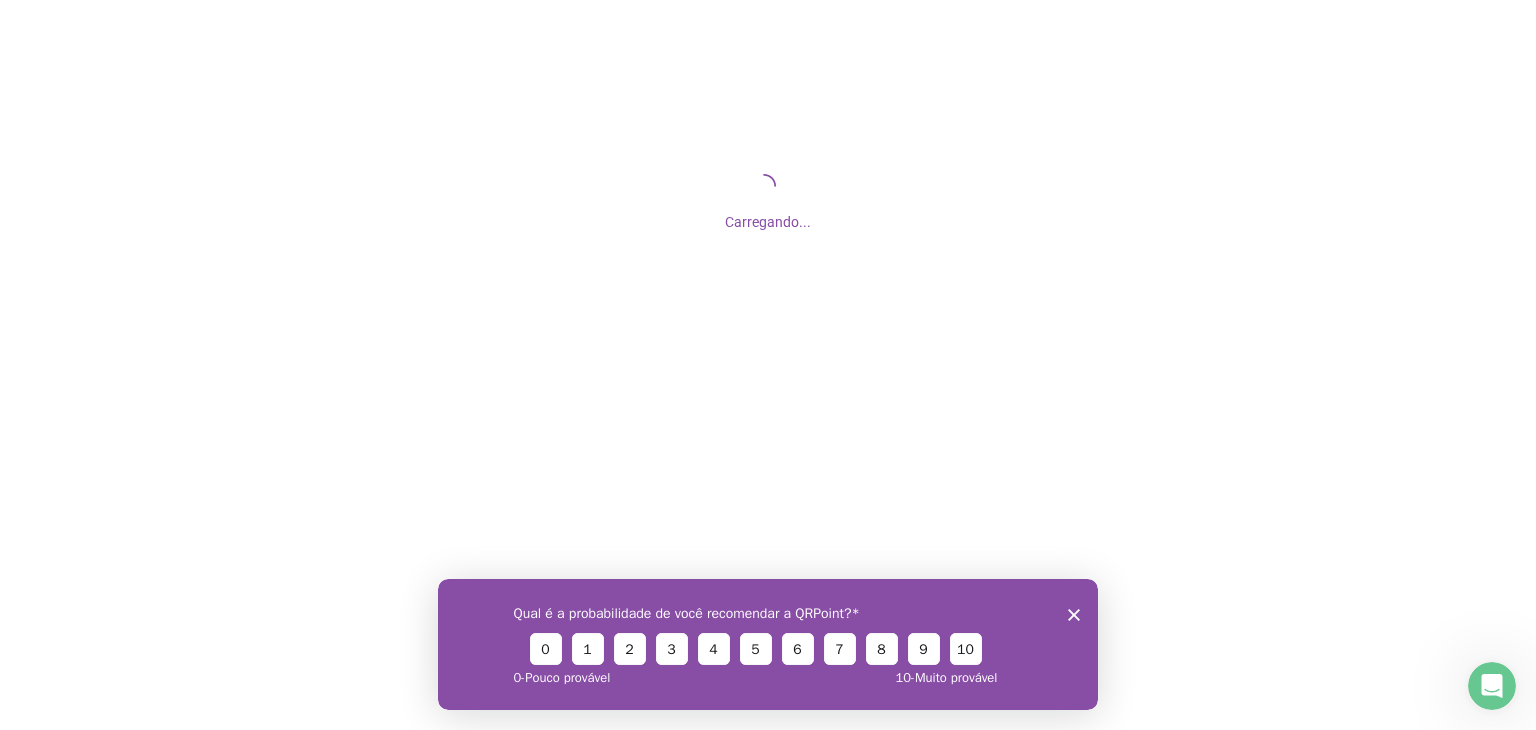 click on "Qual é a probabilidade de você recomendar a QRPoint? 0 1 2 3 4 5 6 7 8 9 10 0  -  Pouco provável 10  -  Muito provável" at bounding box center (768, 643) 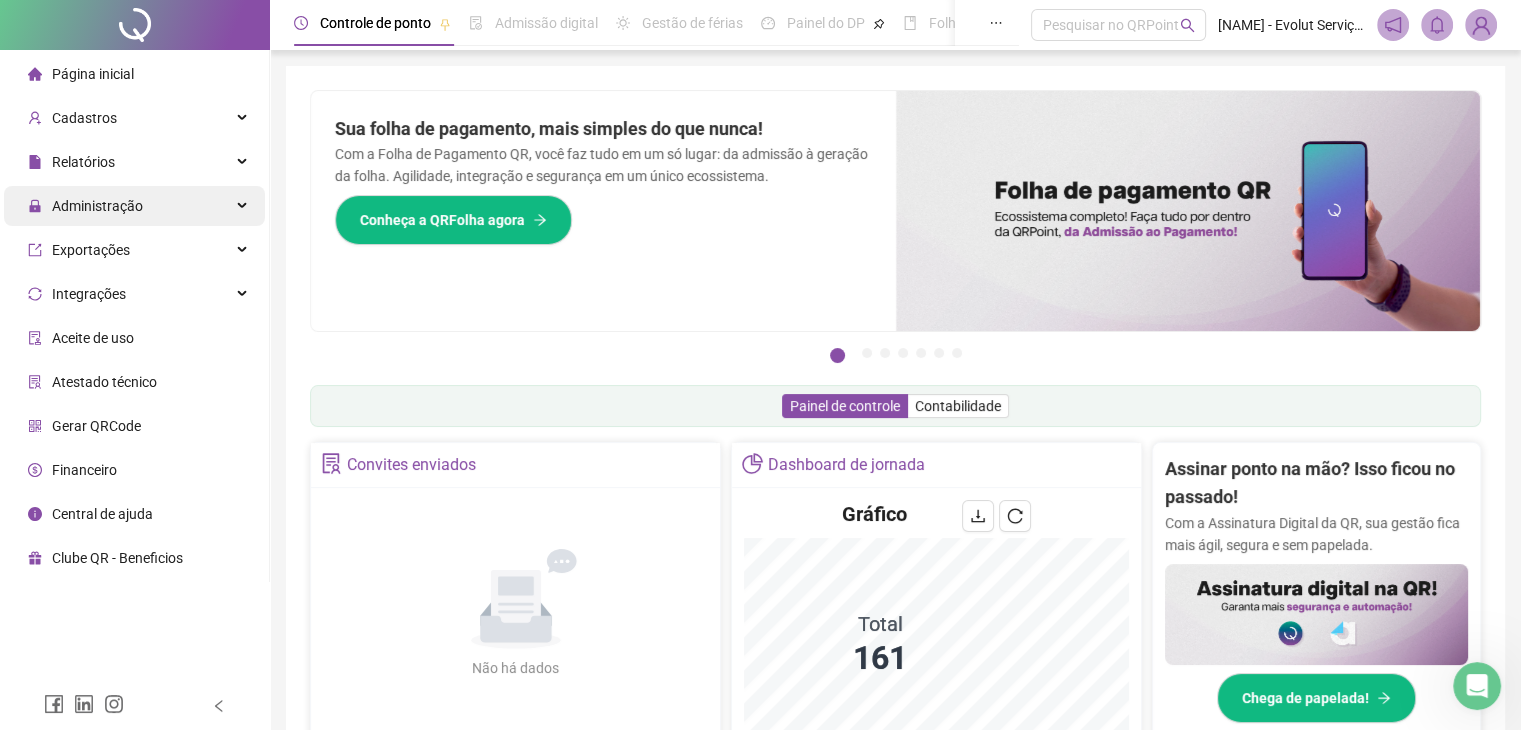 click on "Administração" at bounding box center [97, 206] 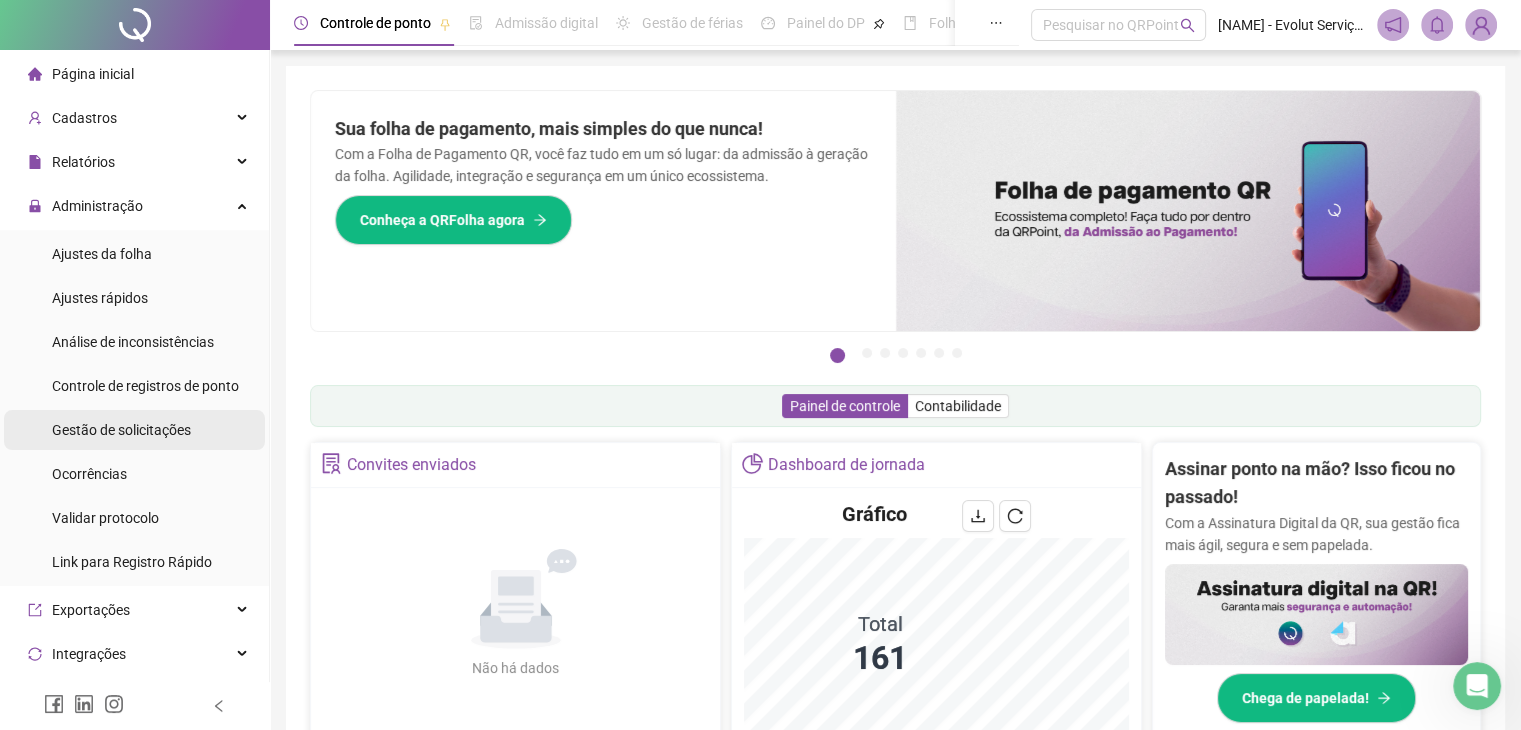 click on "Gestão de solicitações" at bounding box center (121, 430) 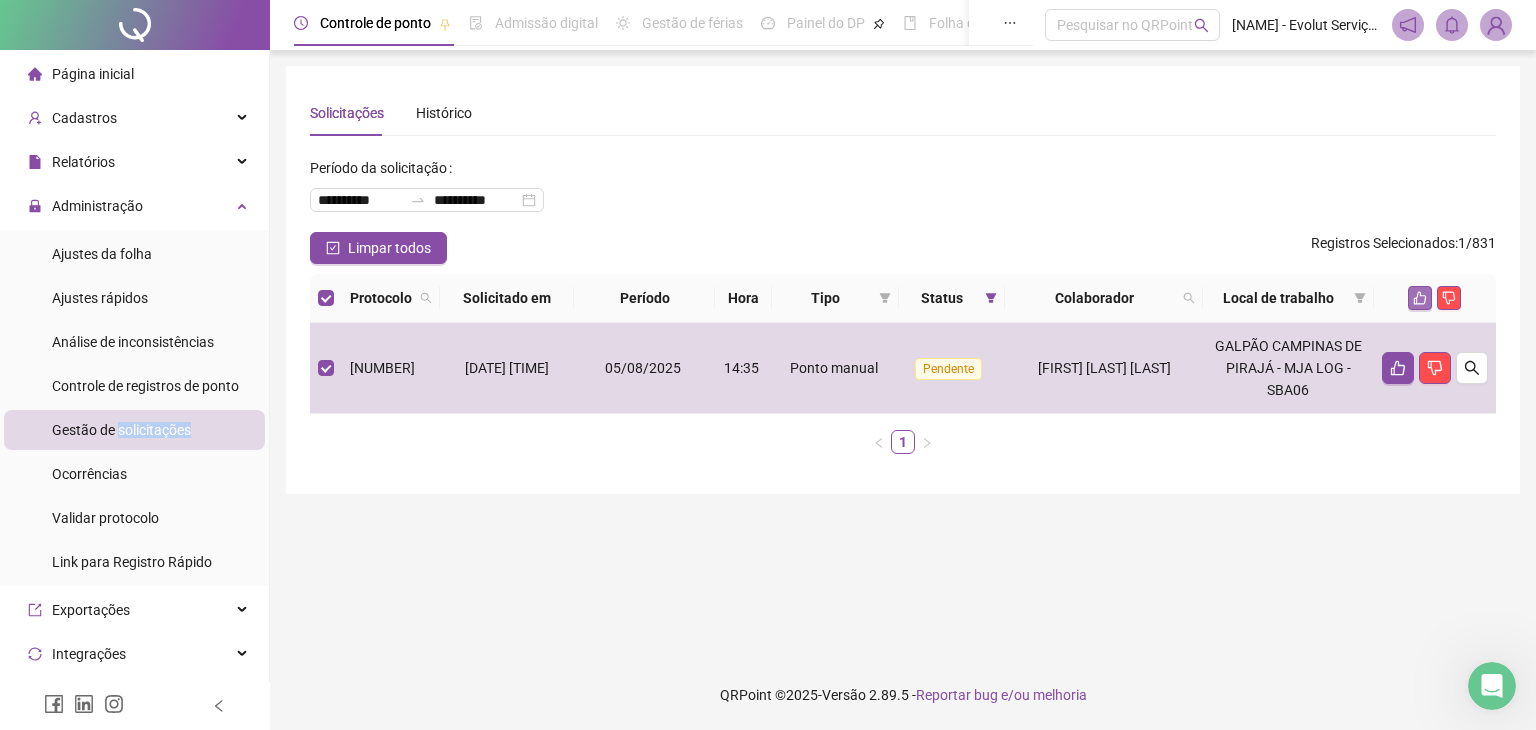 click 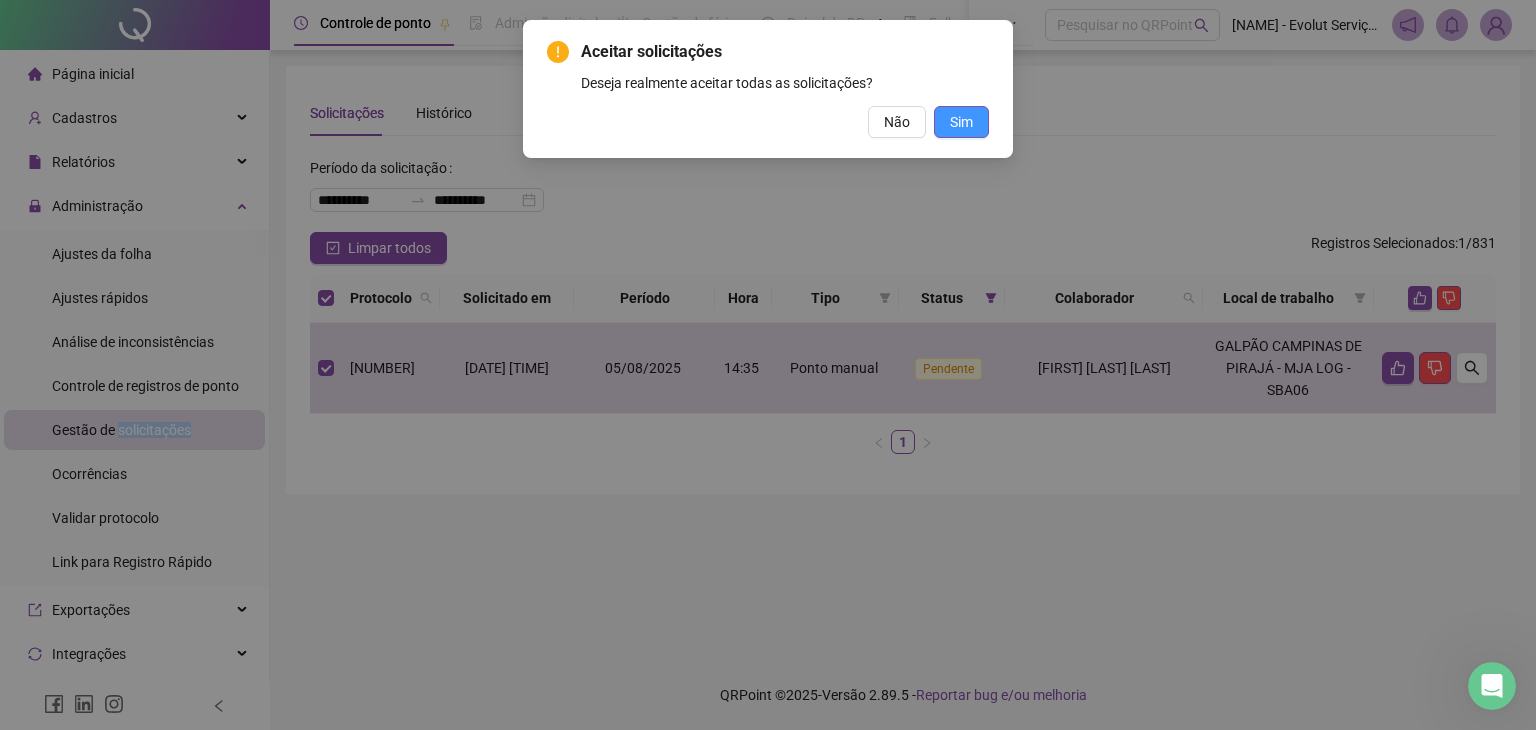 click on "Sim" at bounding box center (961, 122) 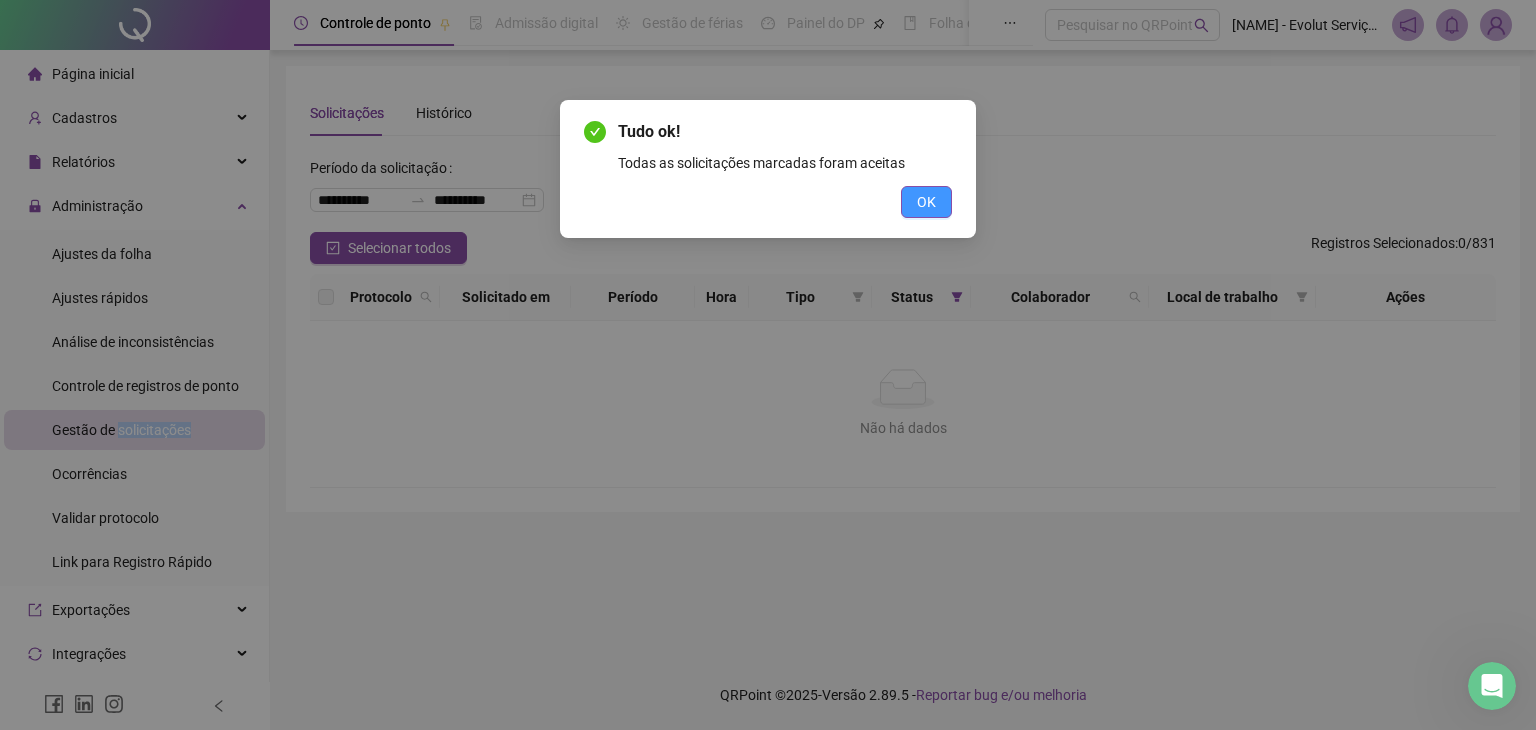 click on "OK" at bounding box center (926, 202) 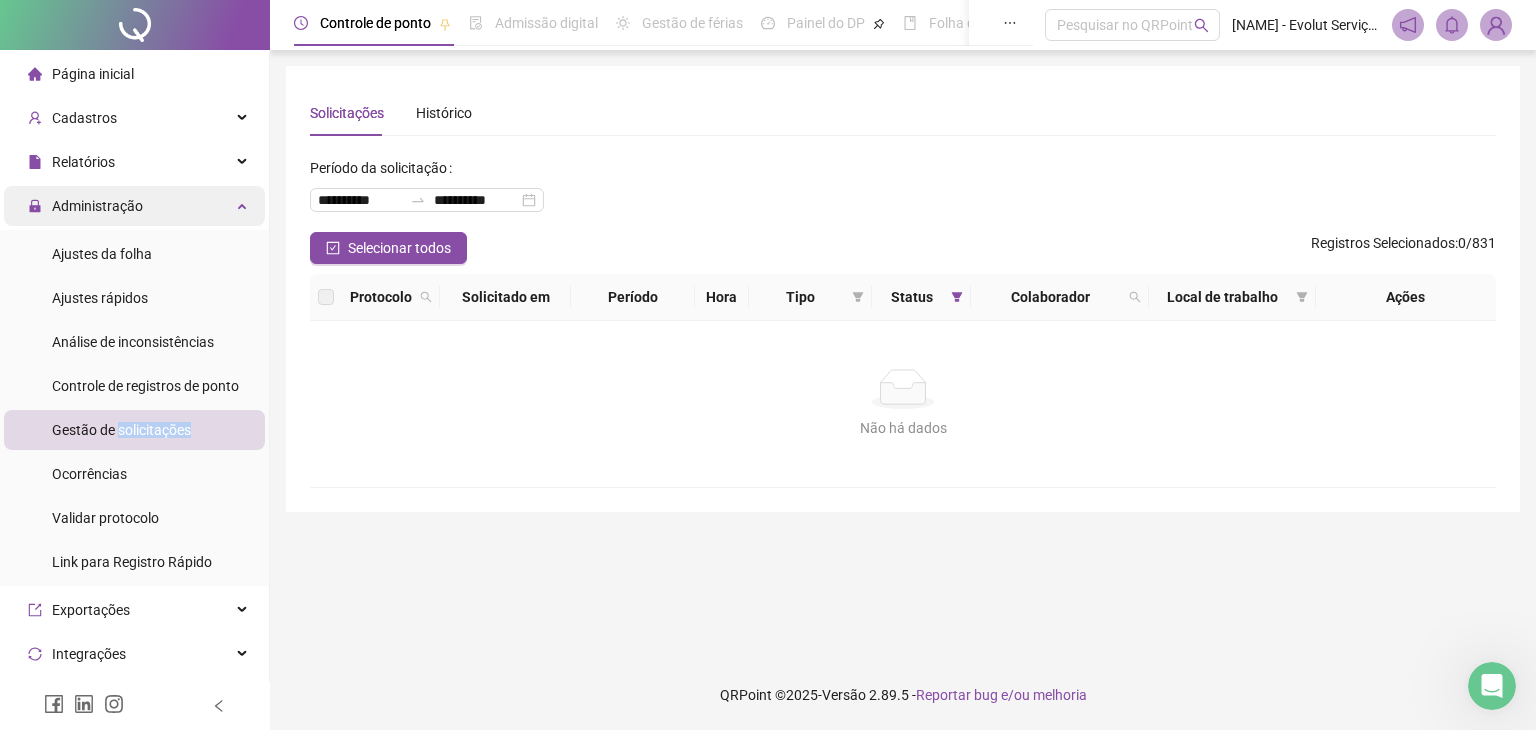 click on "Administração" at bounding box center [134, 206] 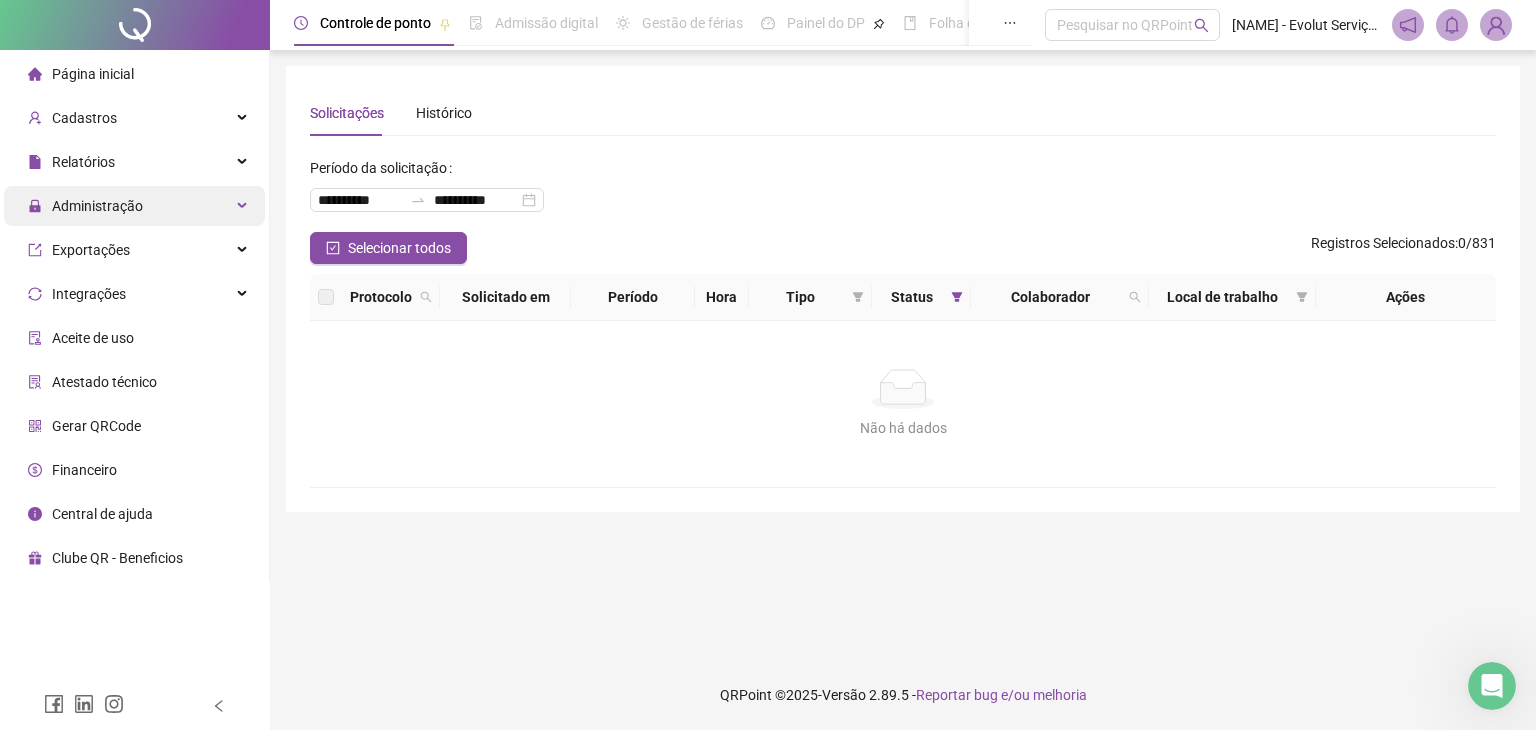 click on "Administração" at bounding box center (134, 206) 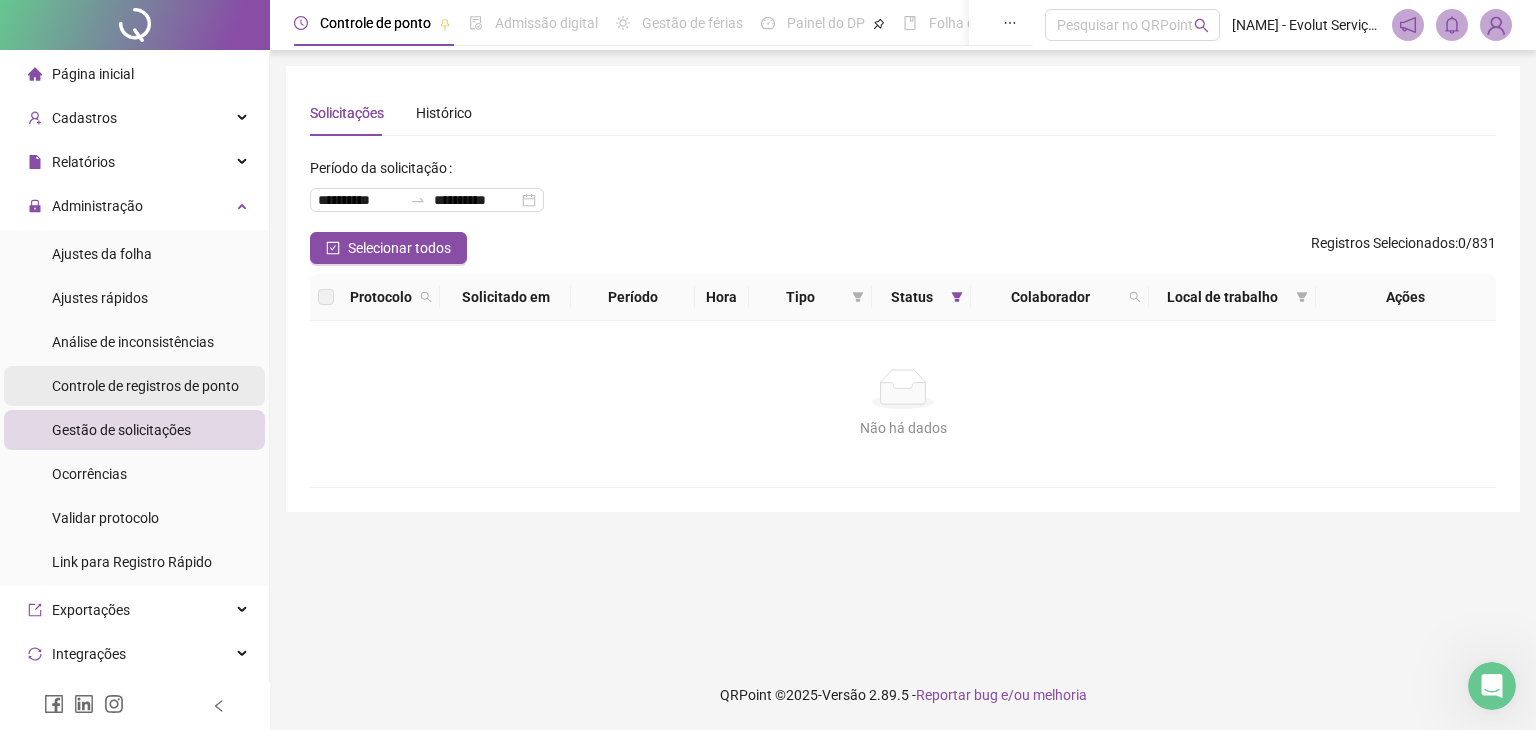click on "Controle de registros de ponto" at bounding box center [145, 386] 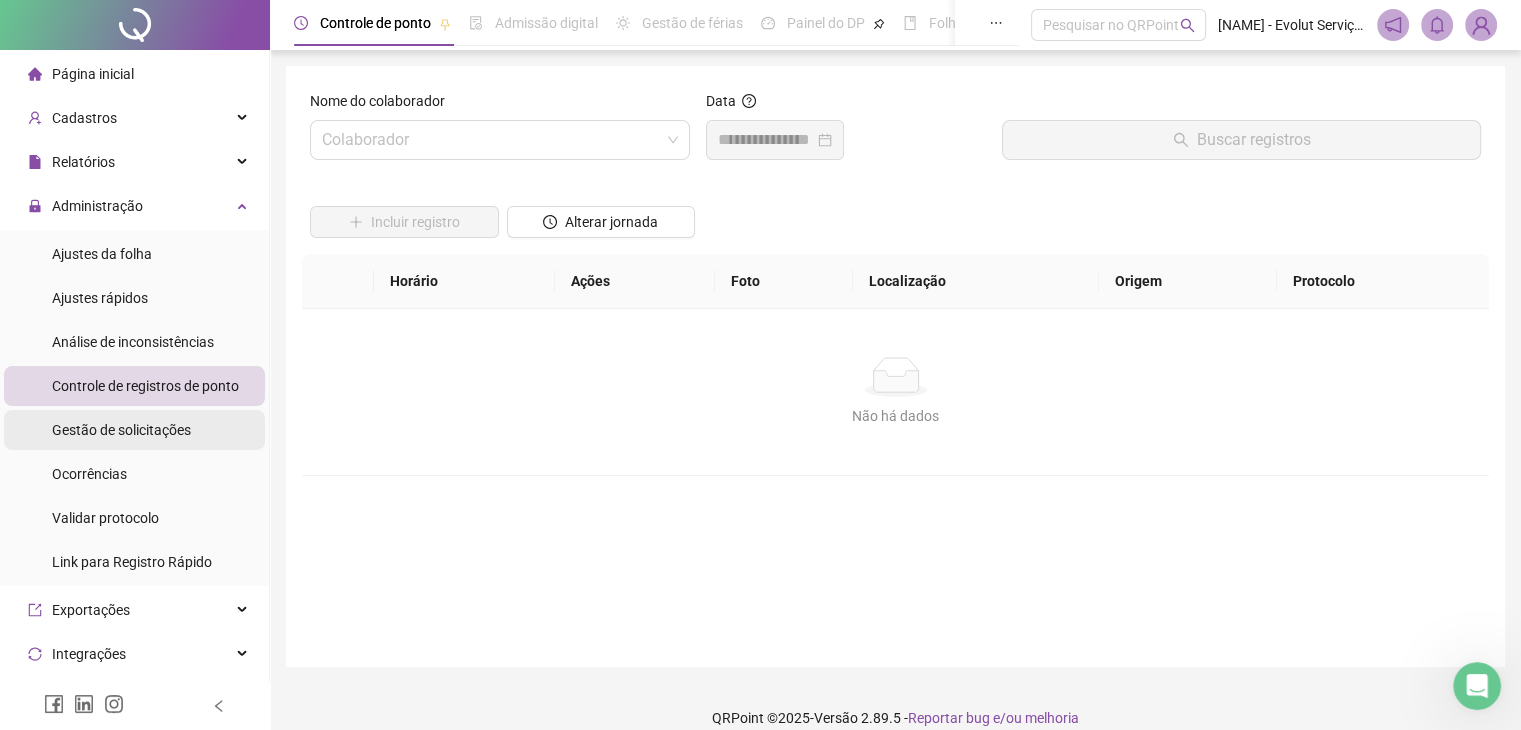 click on "Gestão de solicitações" at bounding box center (134, 430) 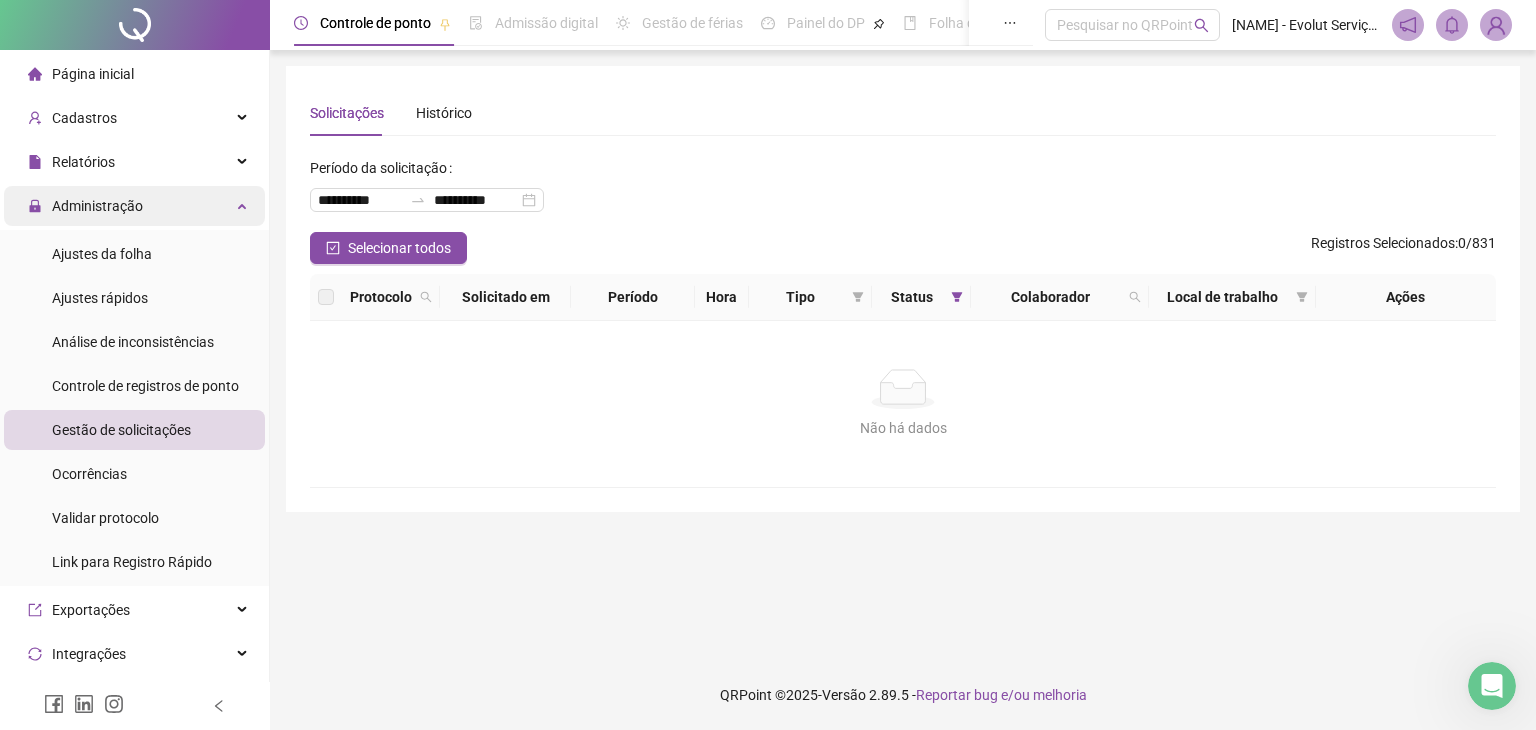 click at bounding box center [244, 204] 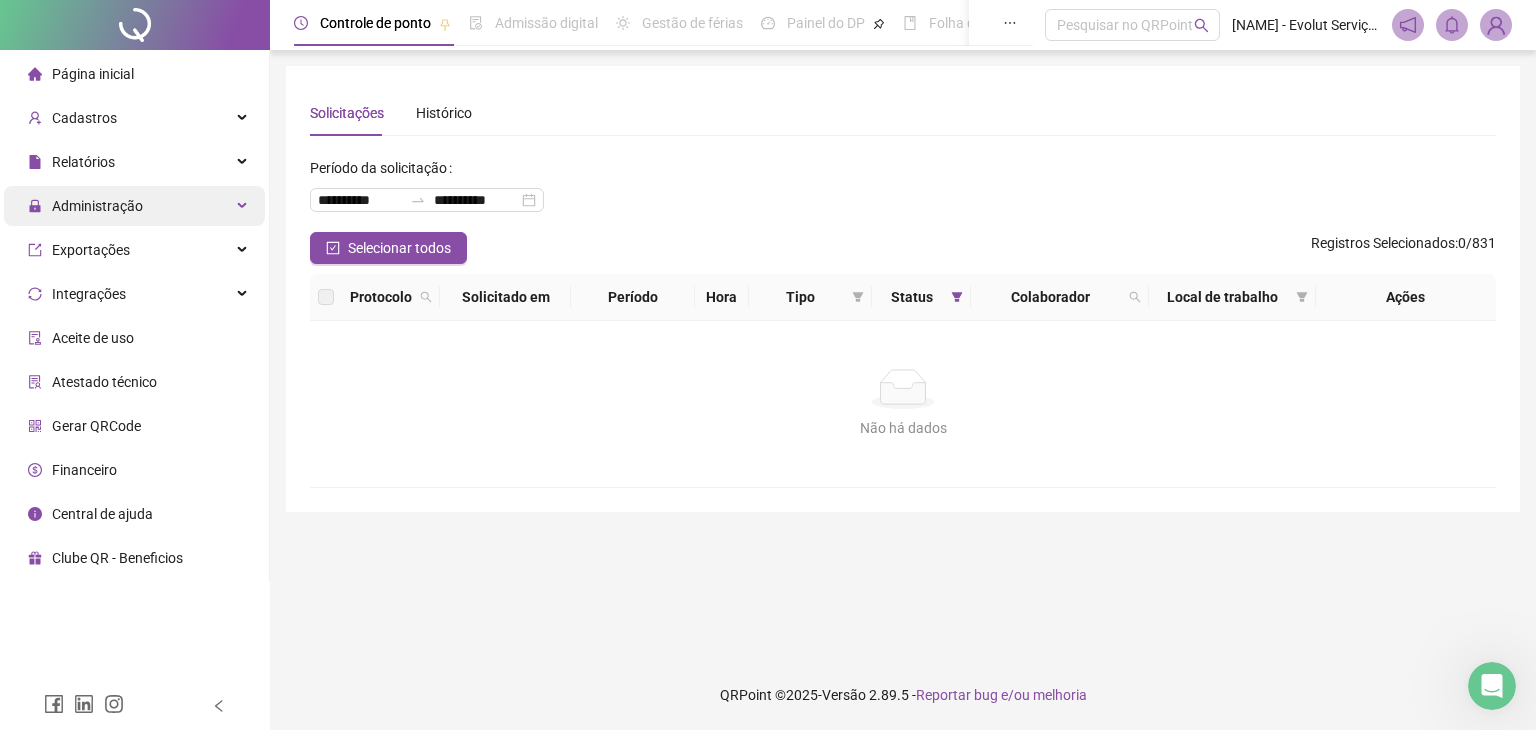 click on "Administração" at bounding box center (134, 206) 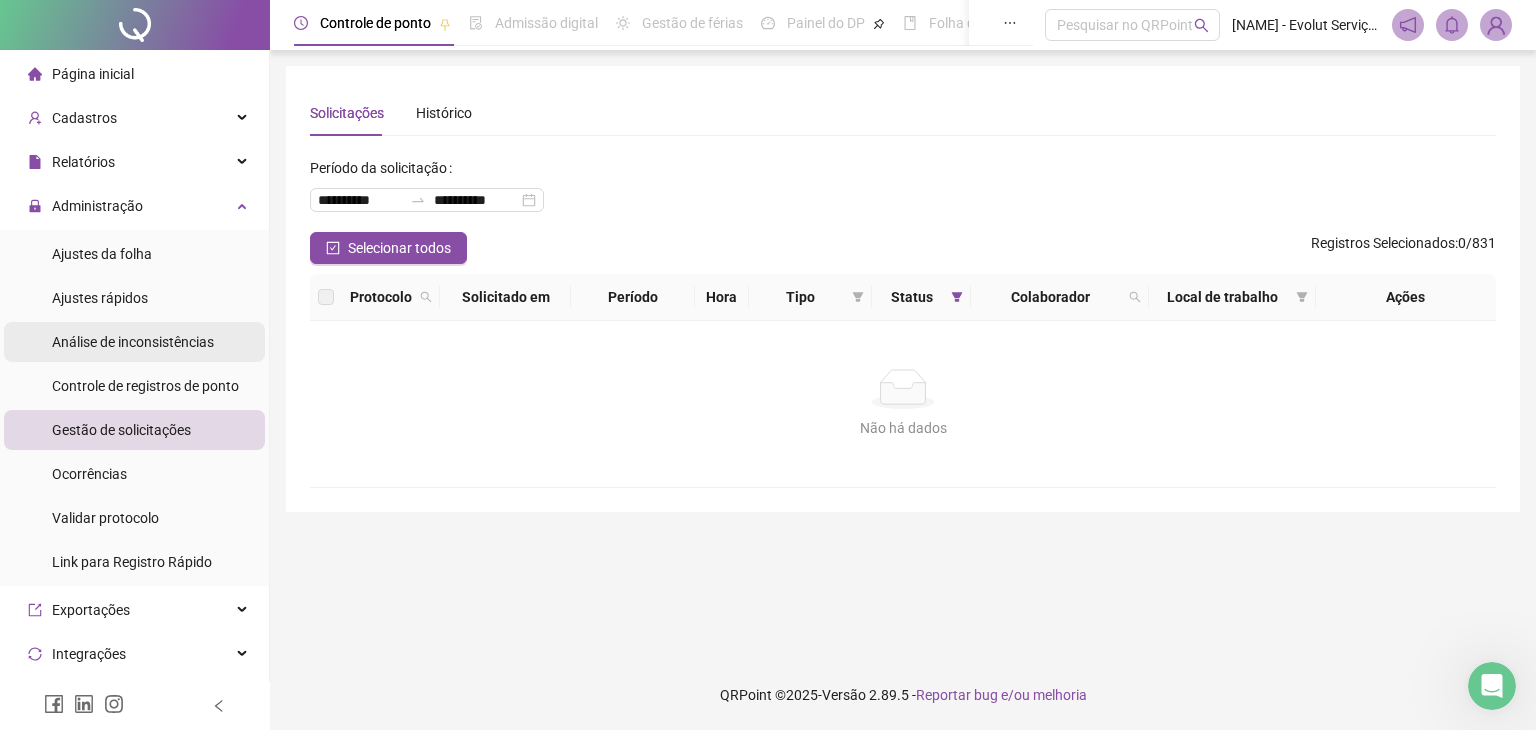 click on "Análise de inconsistências" at bounding box center [134, 342] 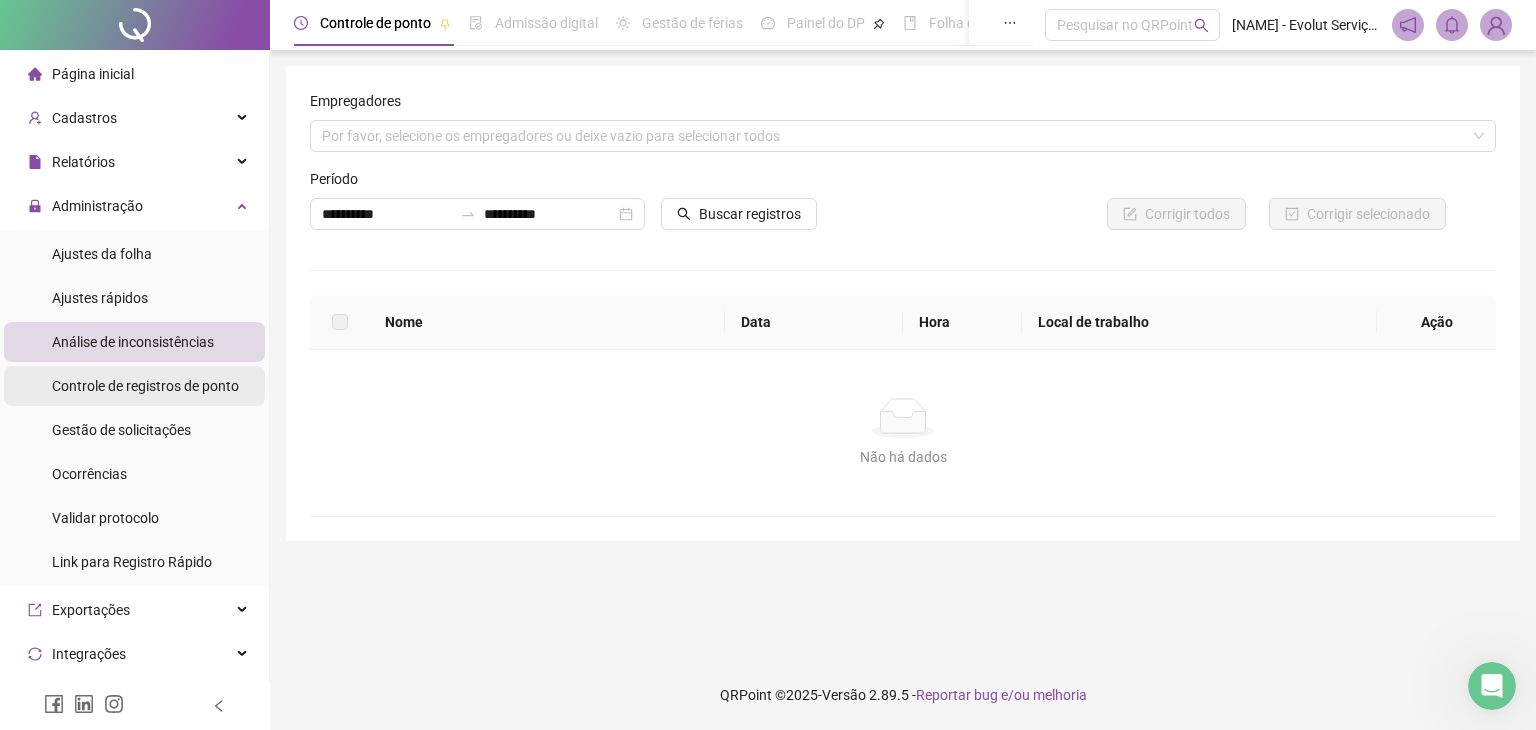 click on "Controle de registros de ponto" at bounding box center (145, 386) 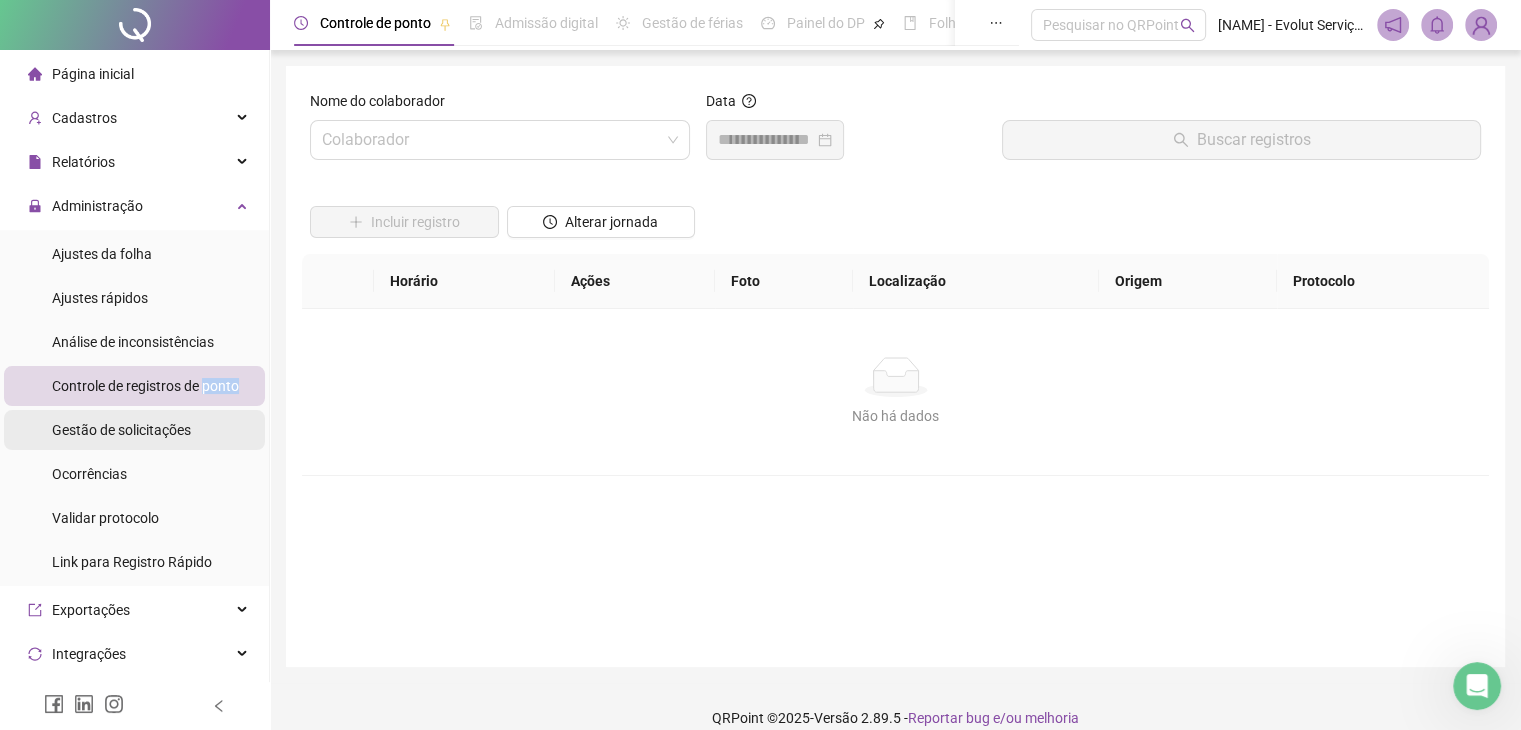 click on "Gestão de solicitações" at bounding box center [134, 430] 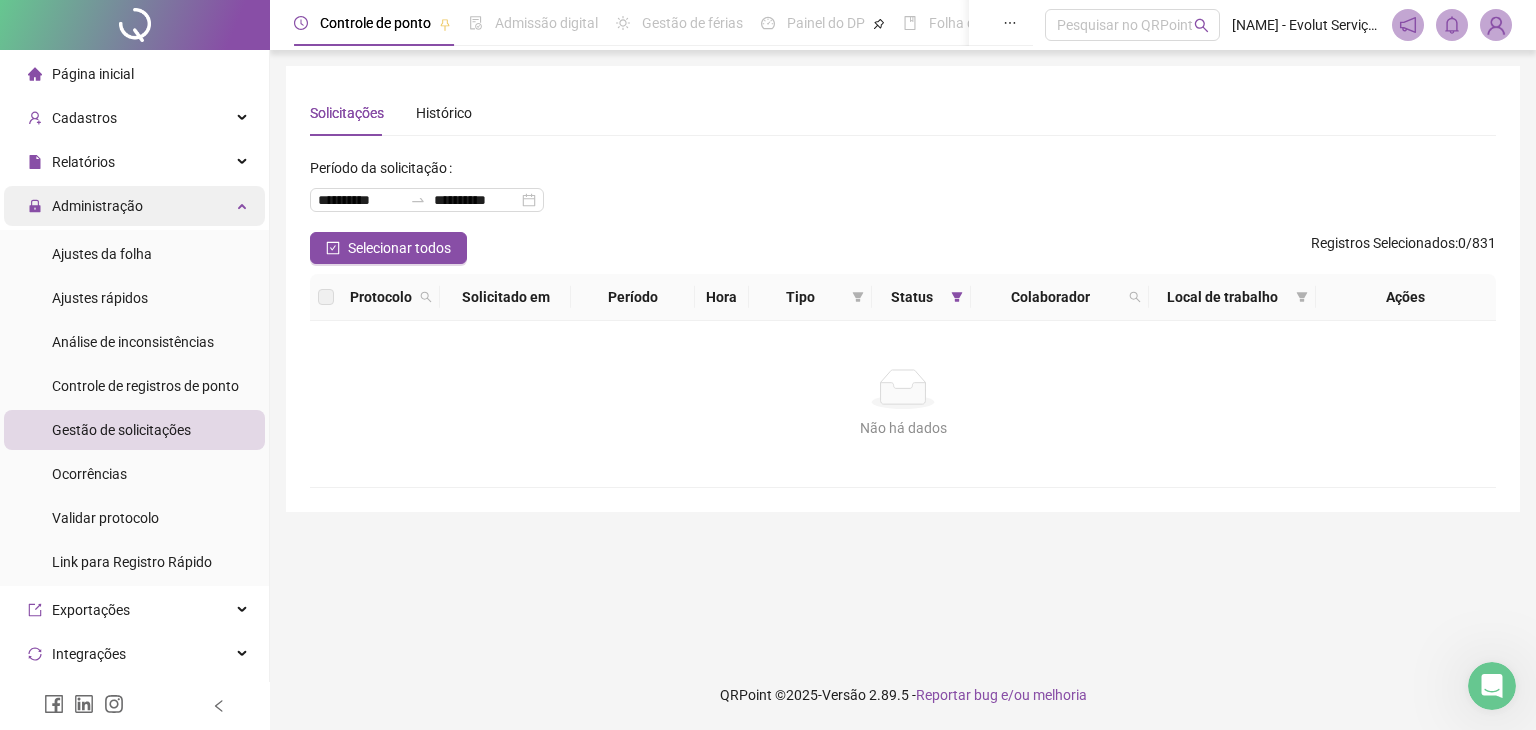 click on "Administração" at bounding box center (134, 206) 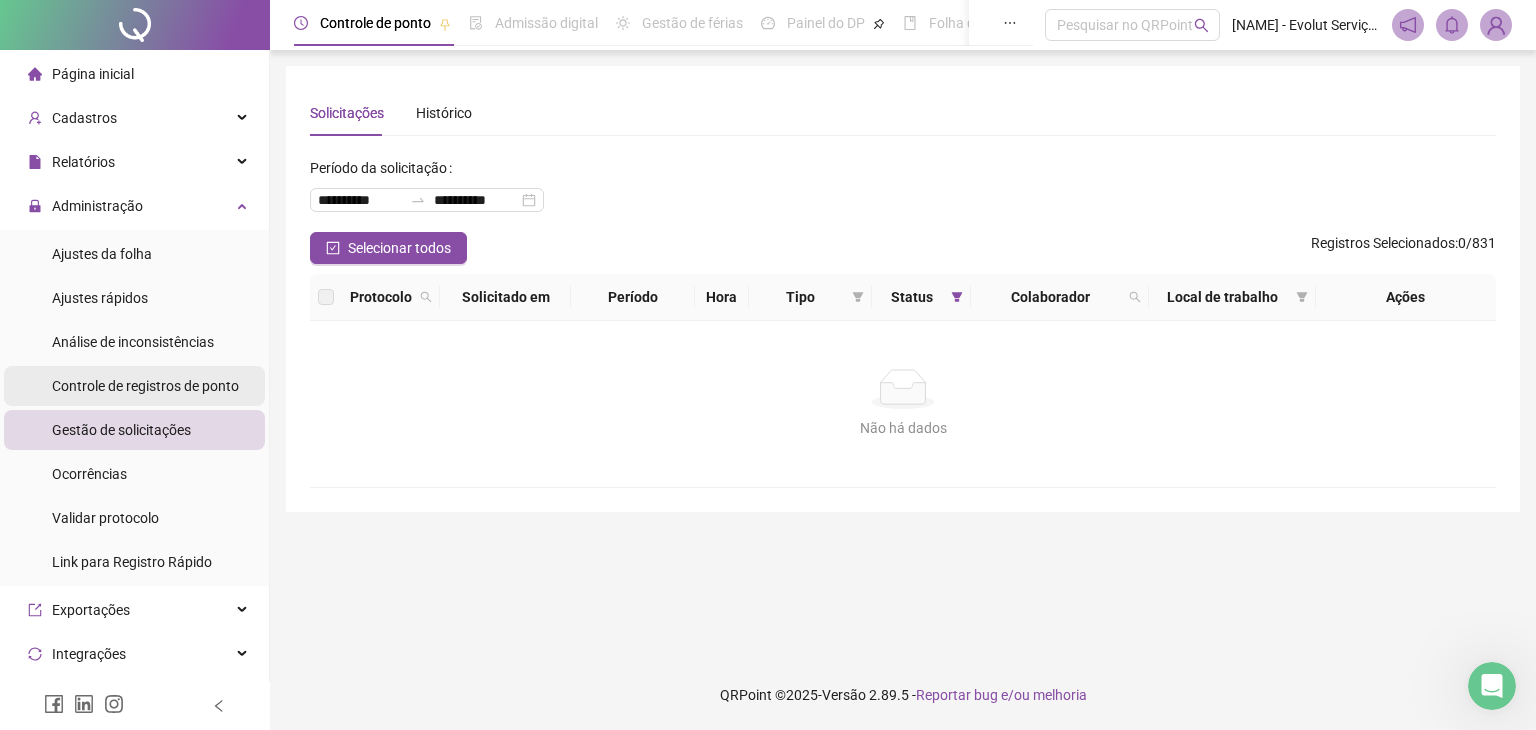 click on "Controle de registros de ponto" at bounding box center (145, 386) 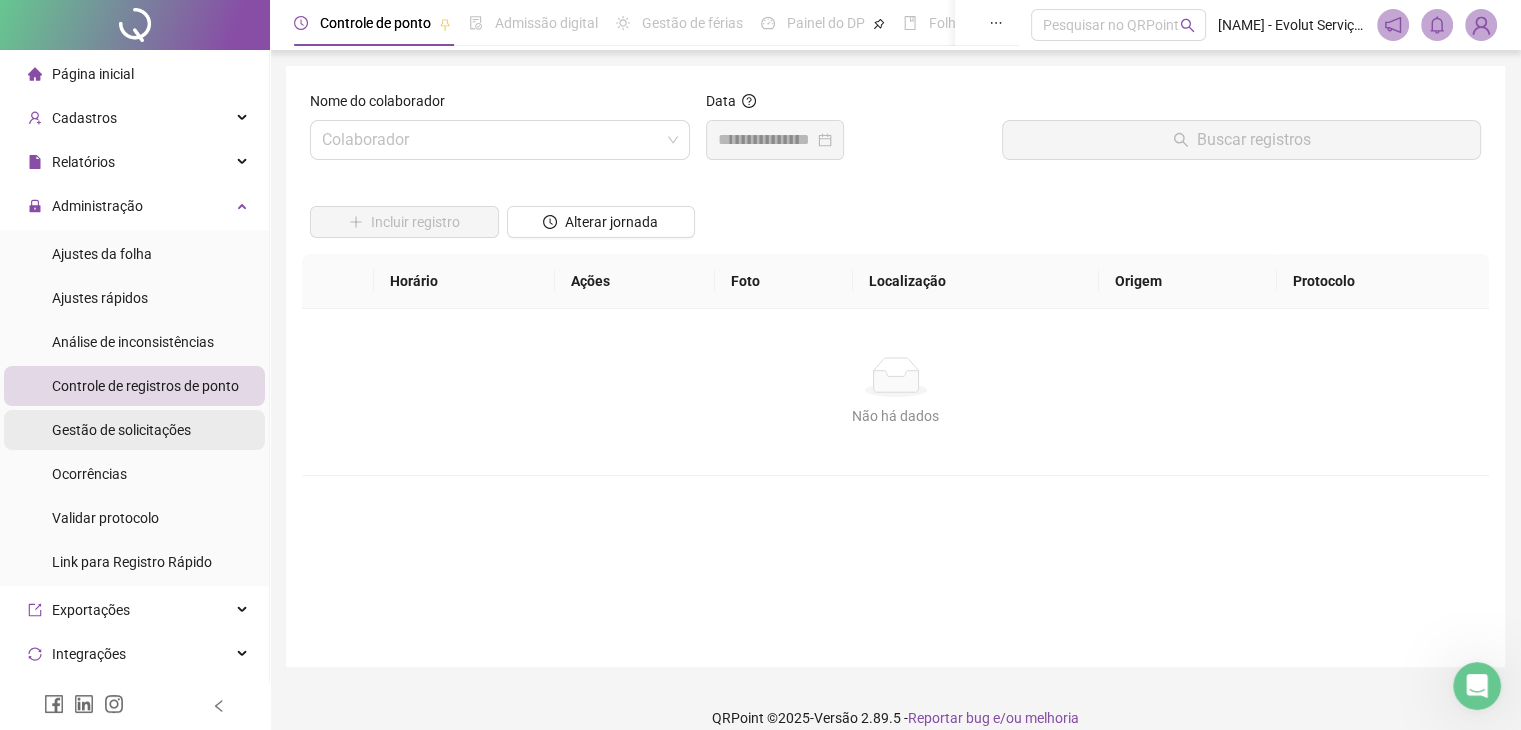 click on "Gestão de solicitações" at bounding box center (121, 430) 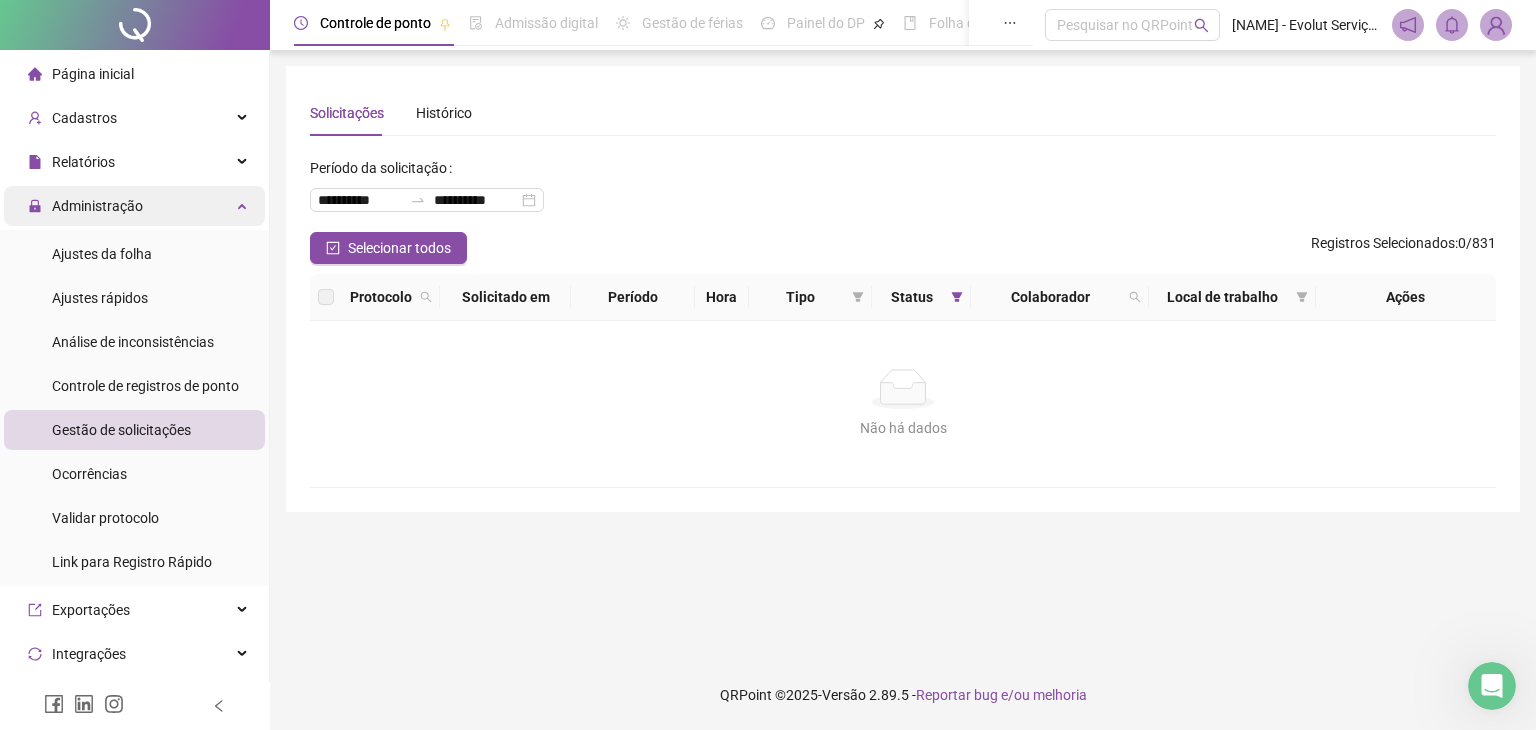 click on "Administração" at bounding box center (134, 206) 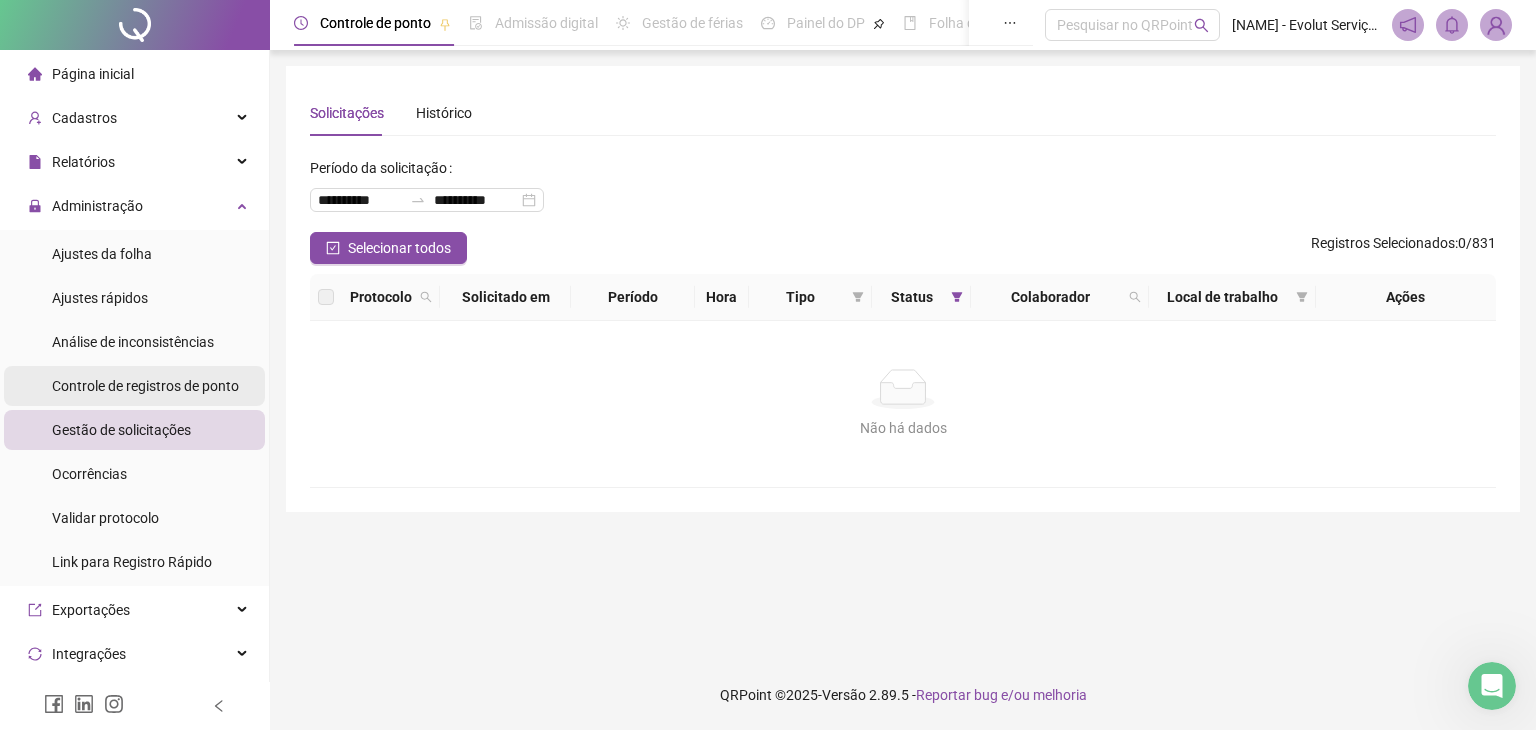 click on "Controle de registros de ponto" at bounding box center [145, 386] 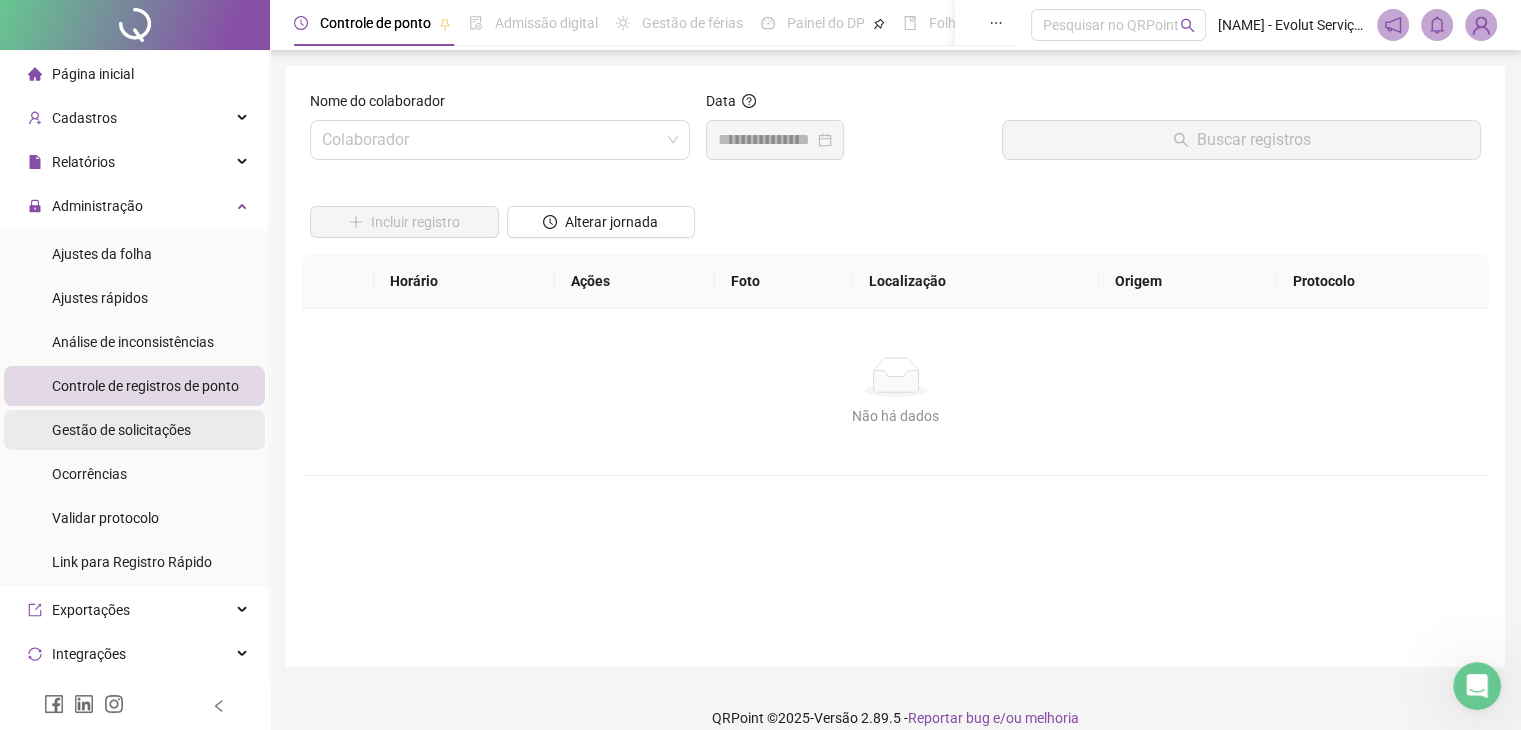 click on "Gestão de solicitações" at bounding box center (121, 430) 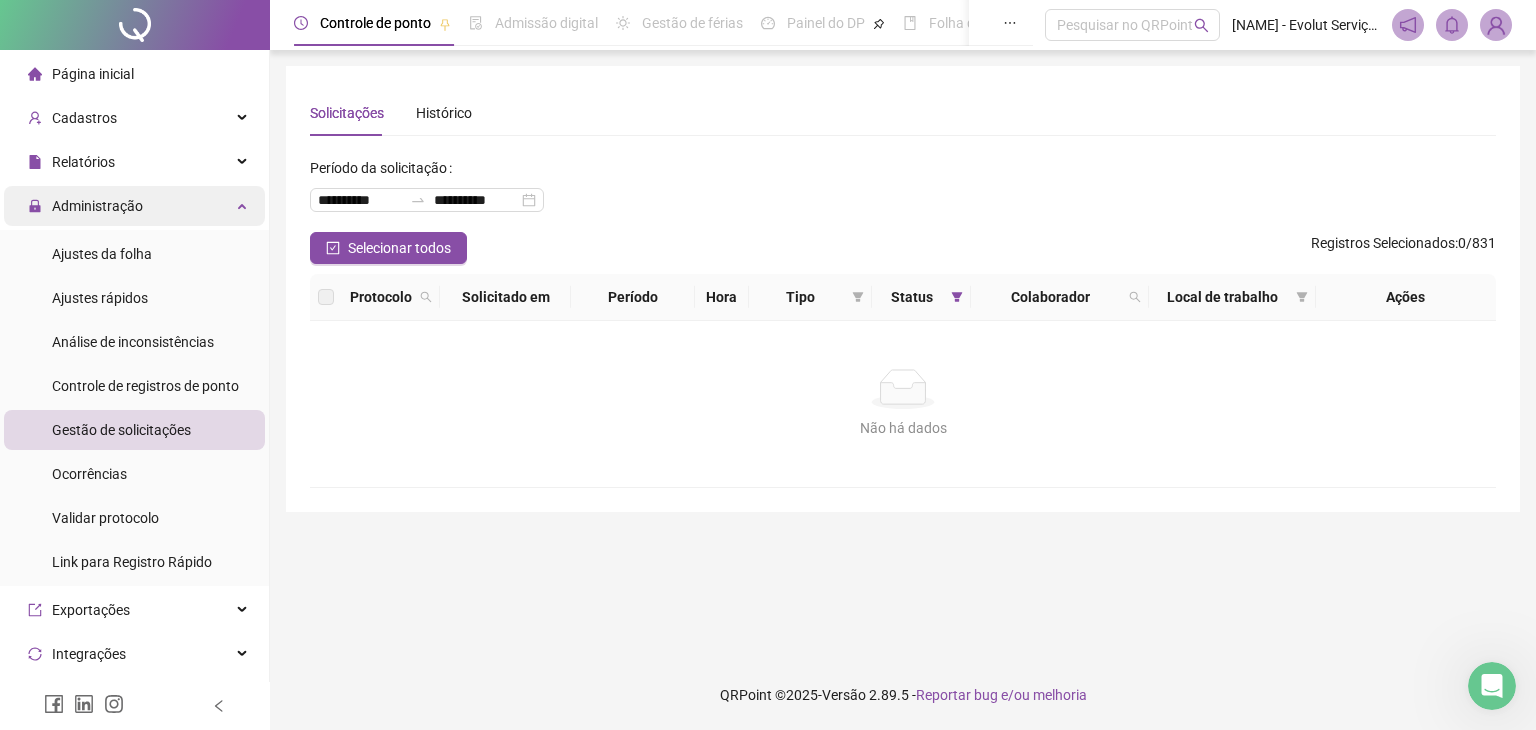 click on "Administração" at bounding box center [134, 206] 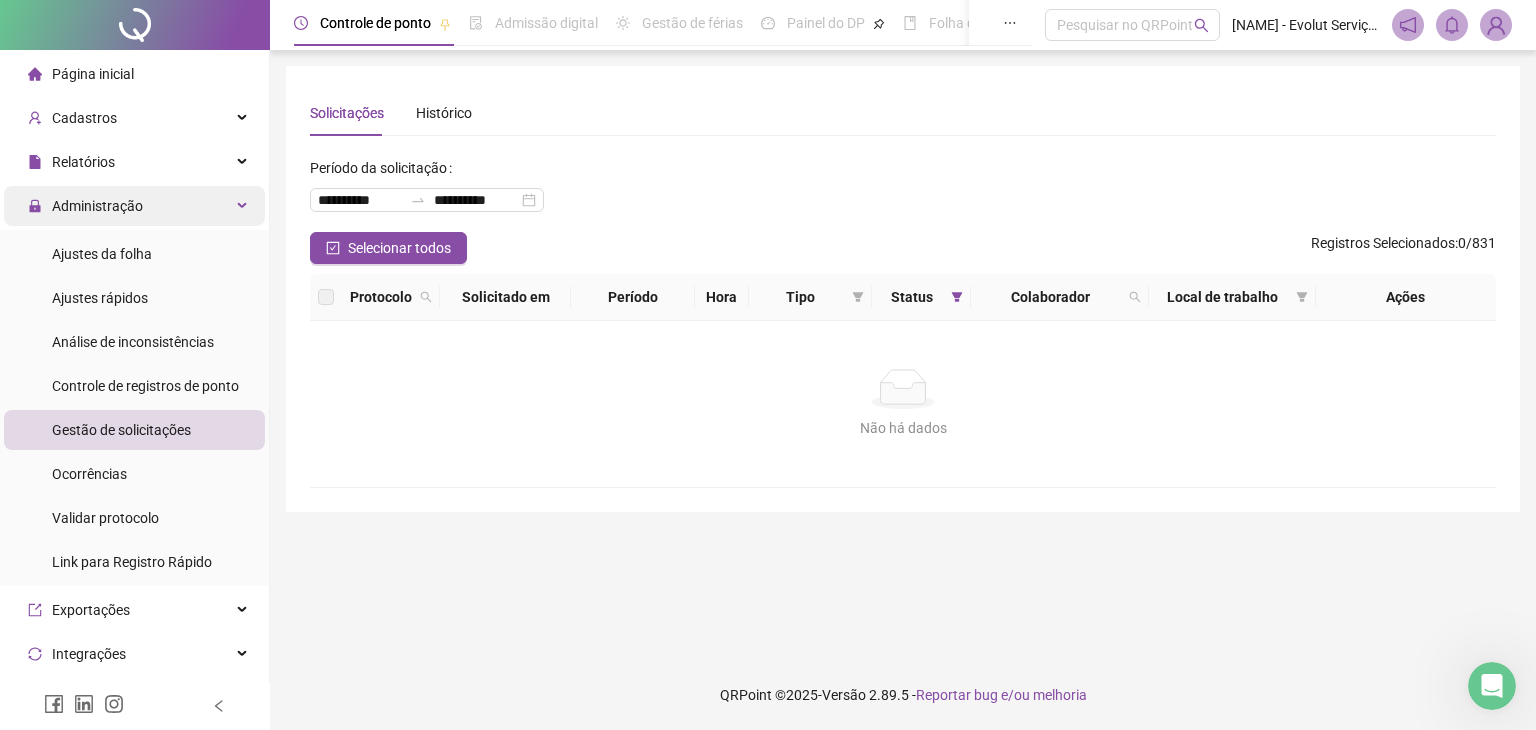 click on "Administração" at bounding box center (134, 206) 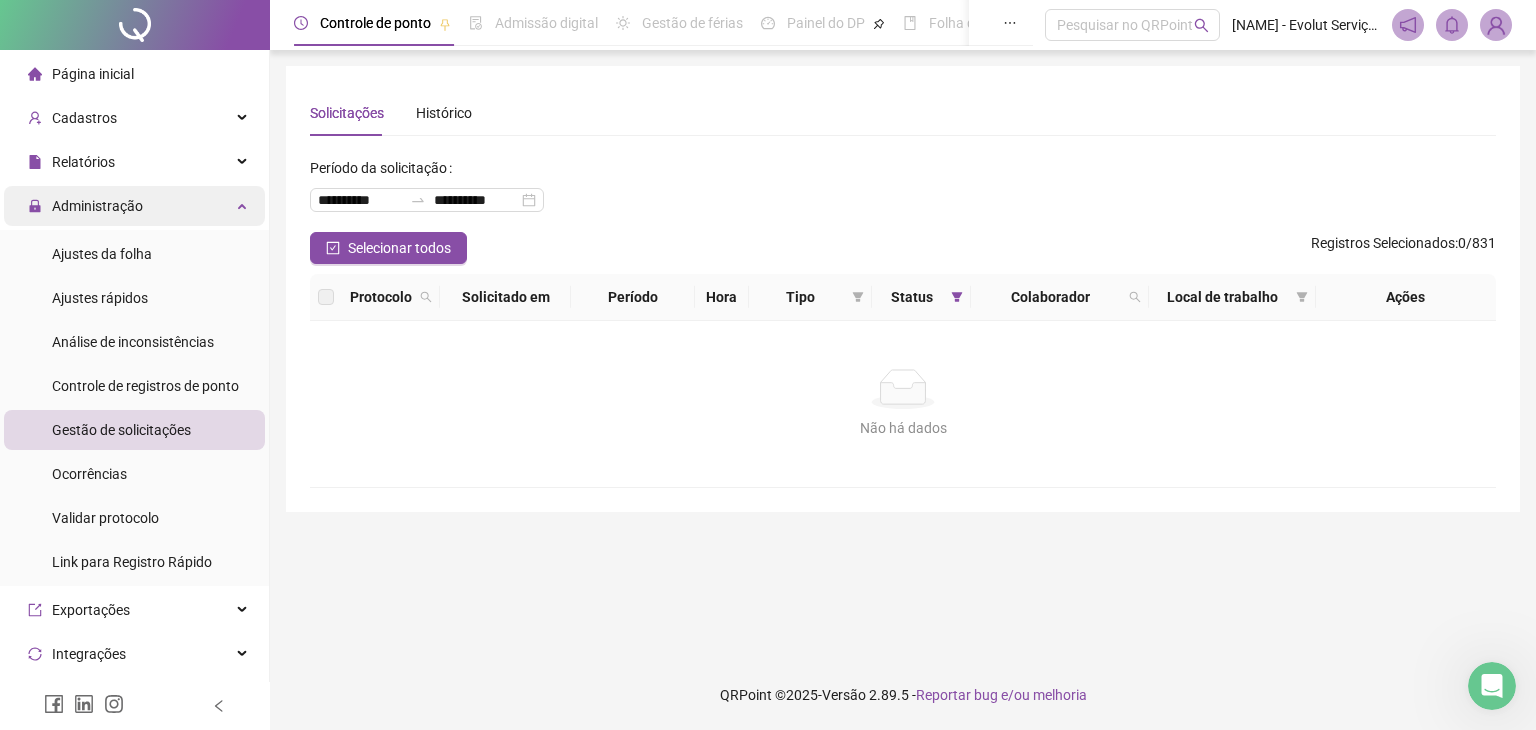 click on "Administração" at bounding box center [134, 206] 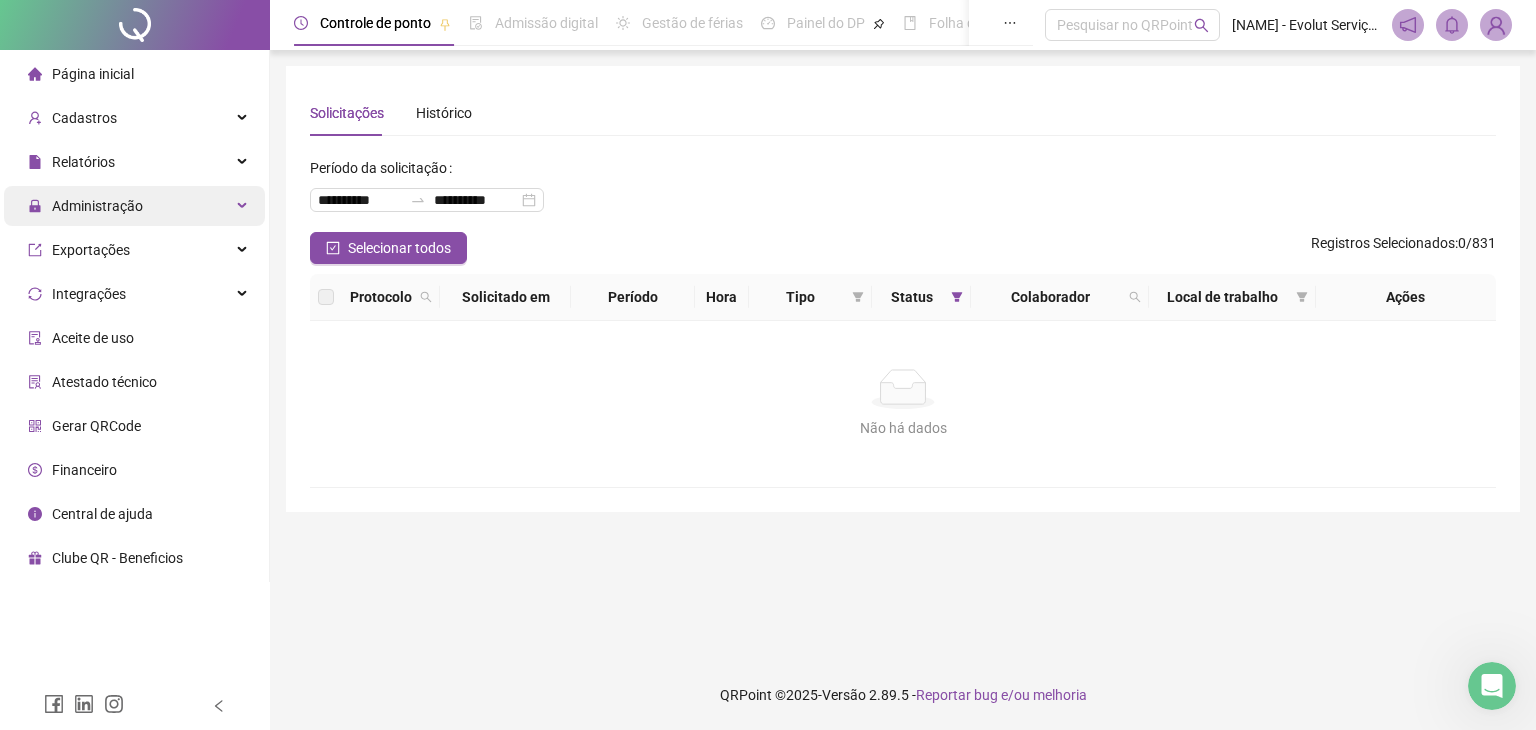 click on "Administração" at bounding box center [134, 206] 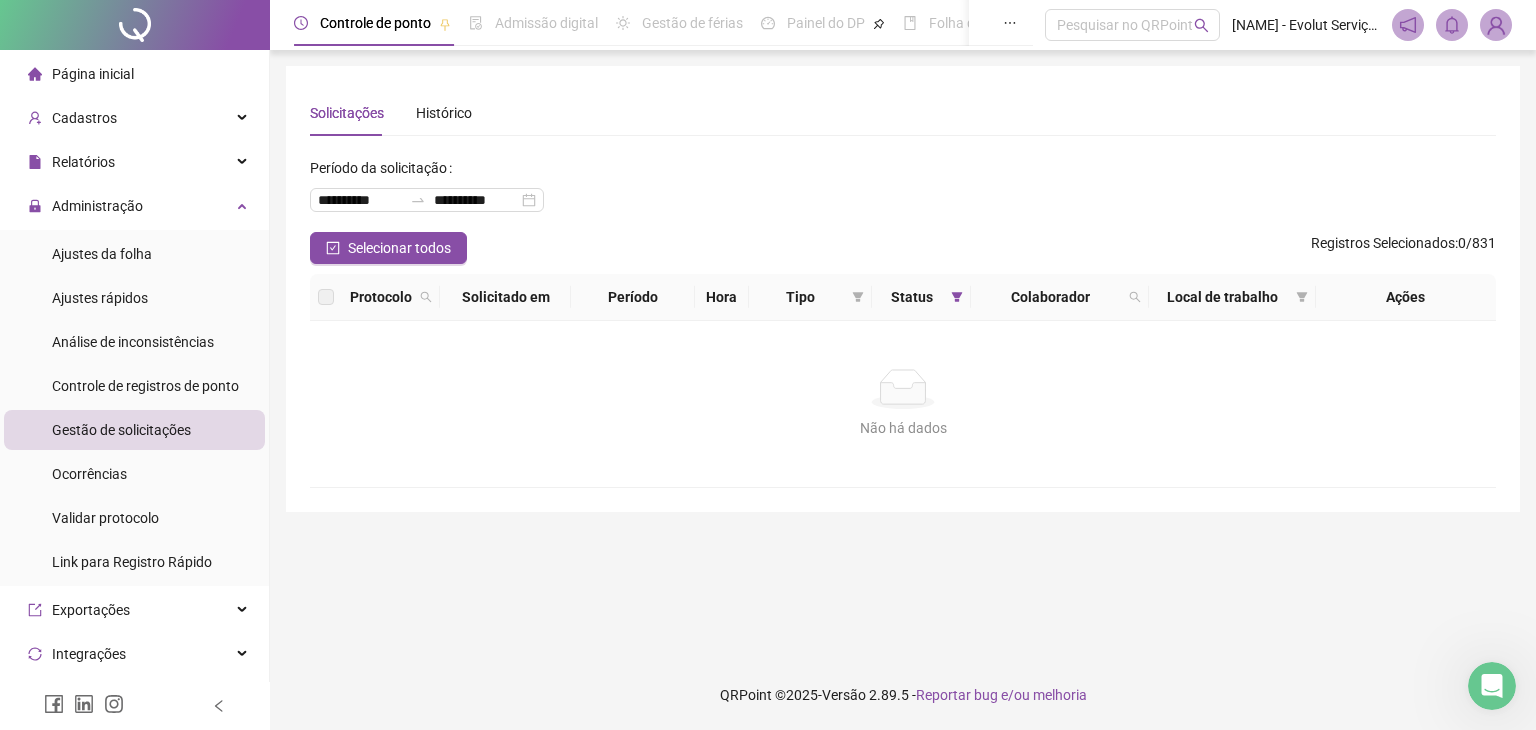 click on "Controle de registros de ponto" at bounding box center [145, 386] 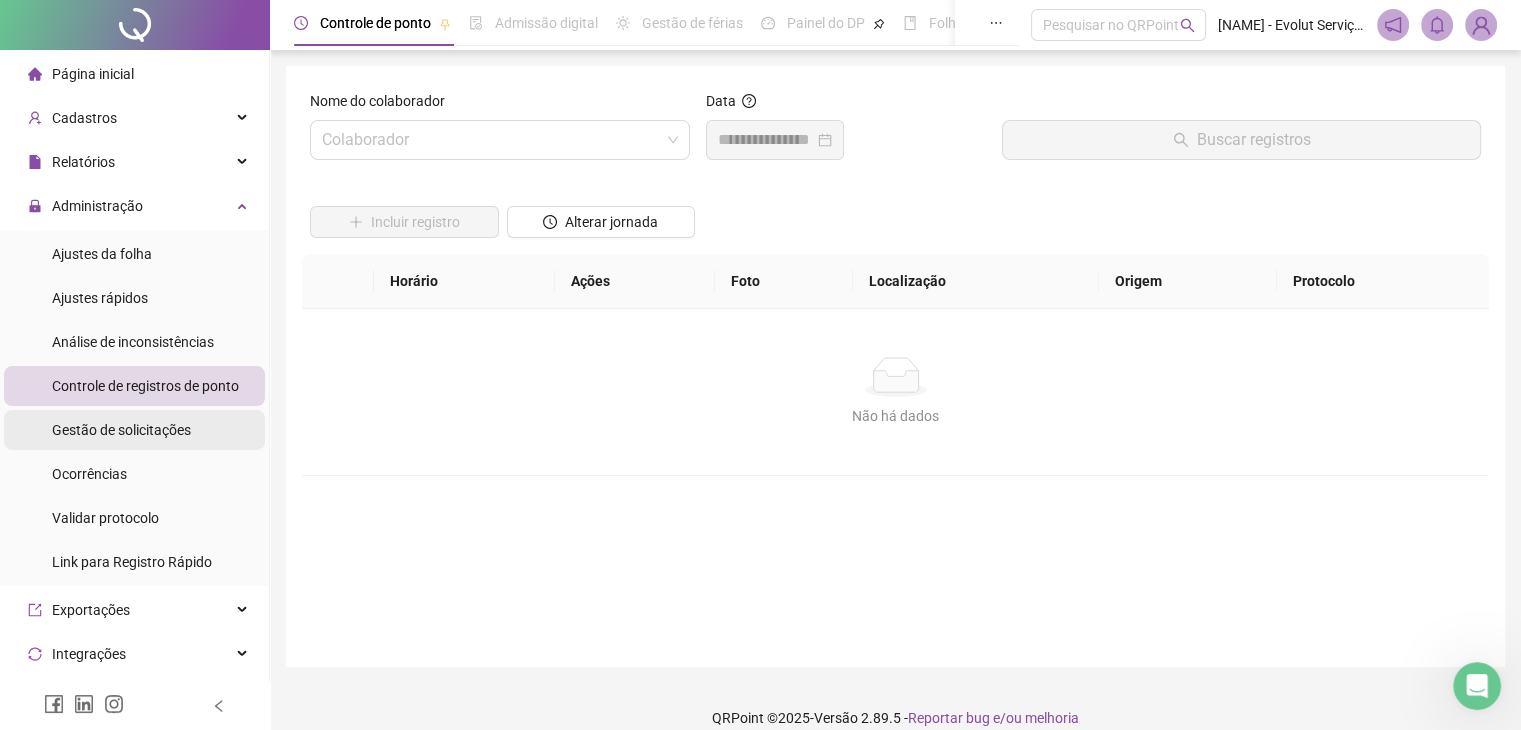 click on "Gestão de solicitações" at bounding box center [134, 430] 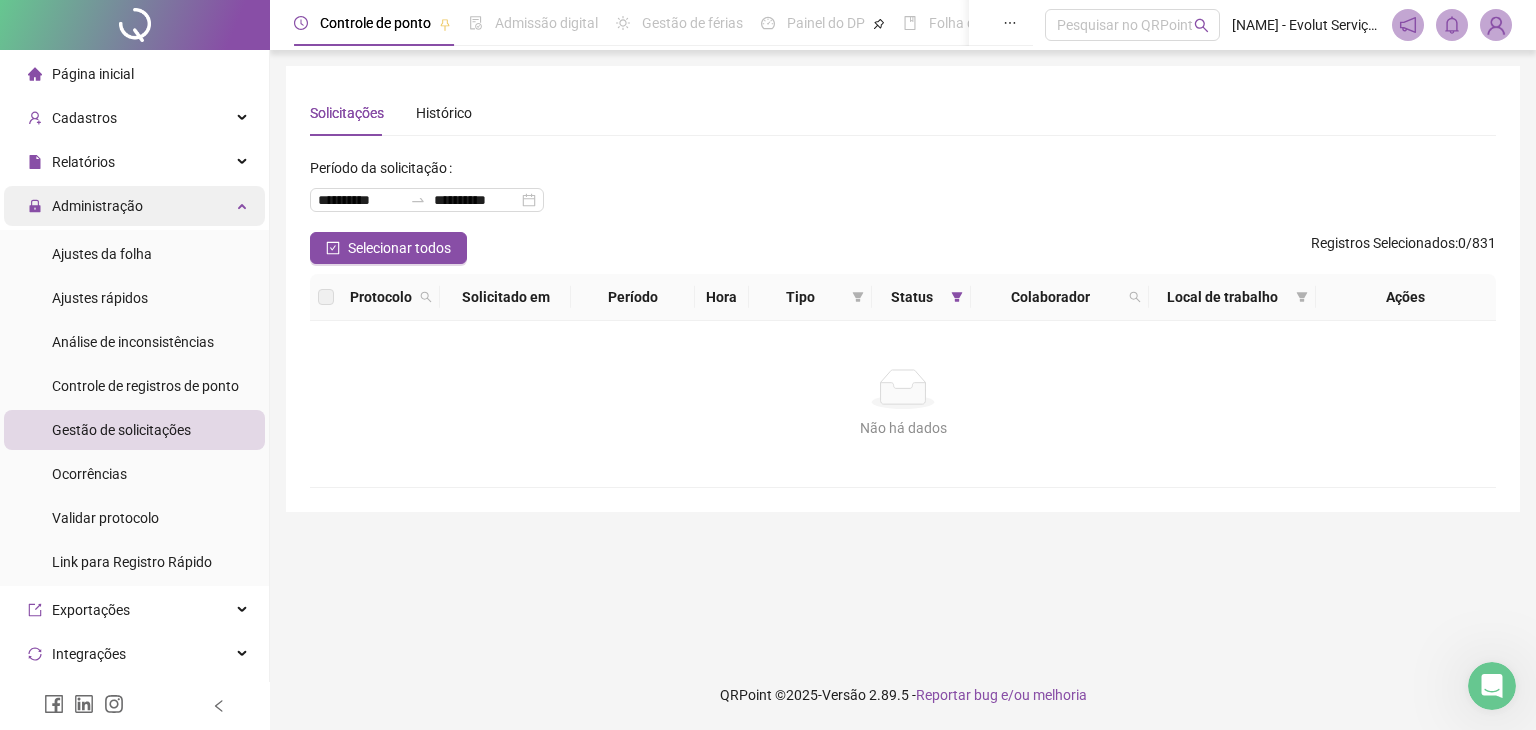 click on "Administração" at bounding box center (134, 206) 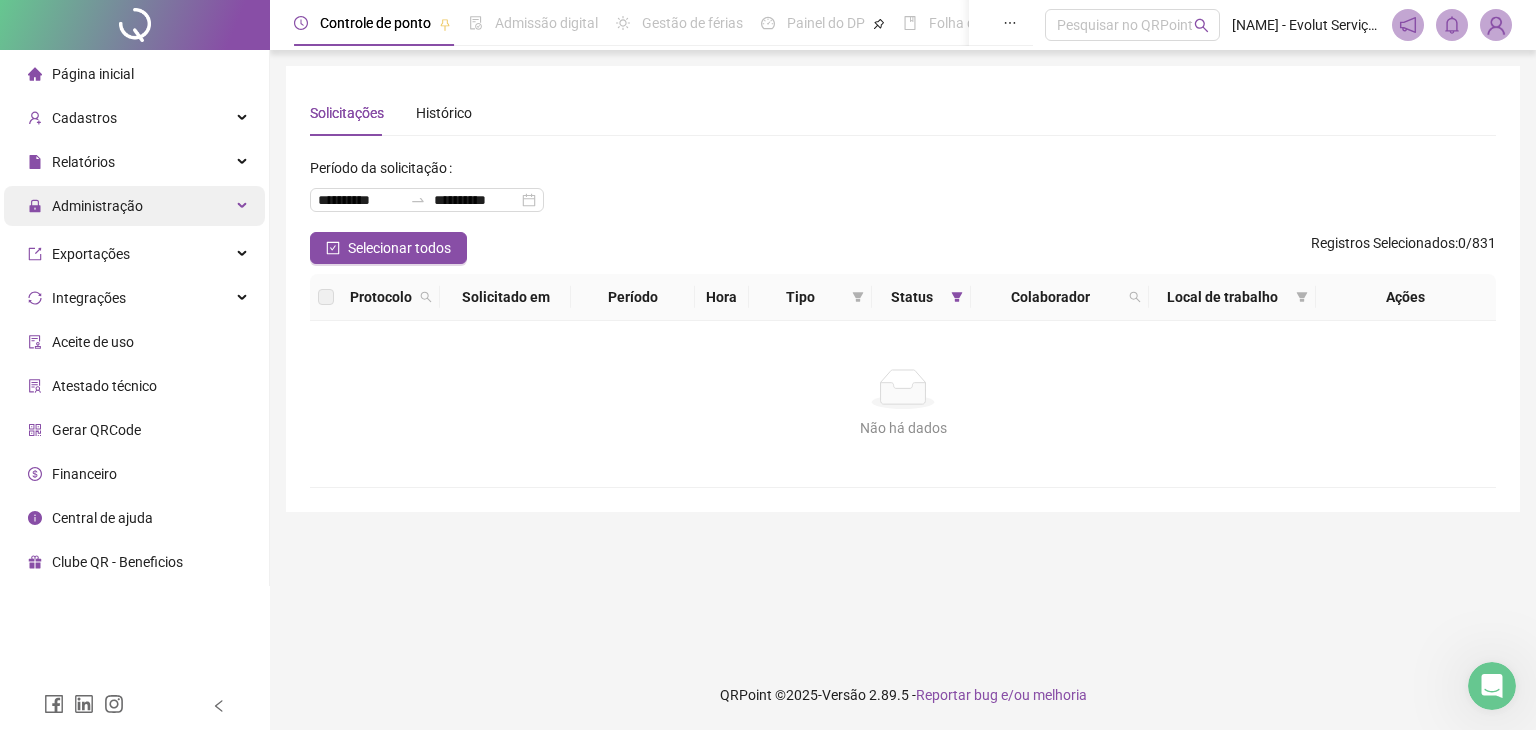 click on "Administração" at bounding box center [134, 206] 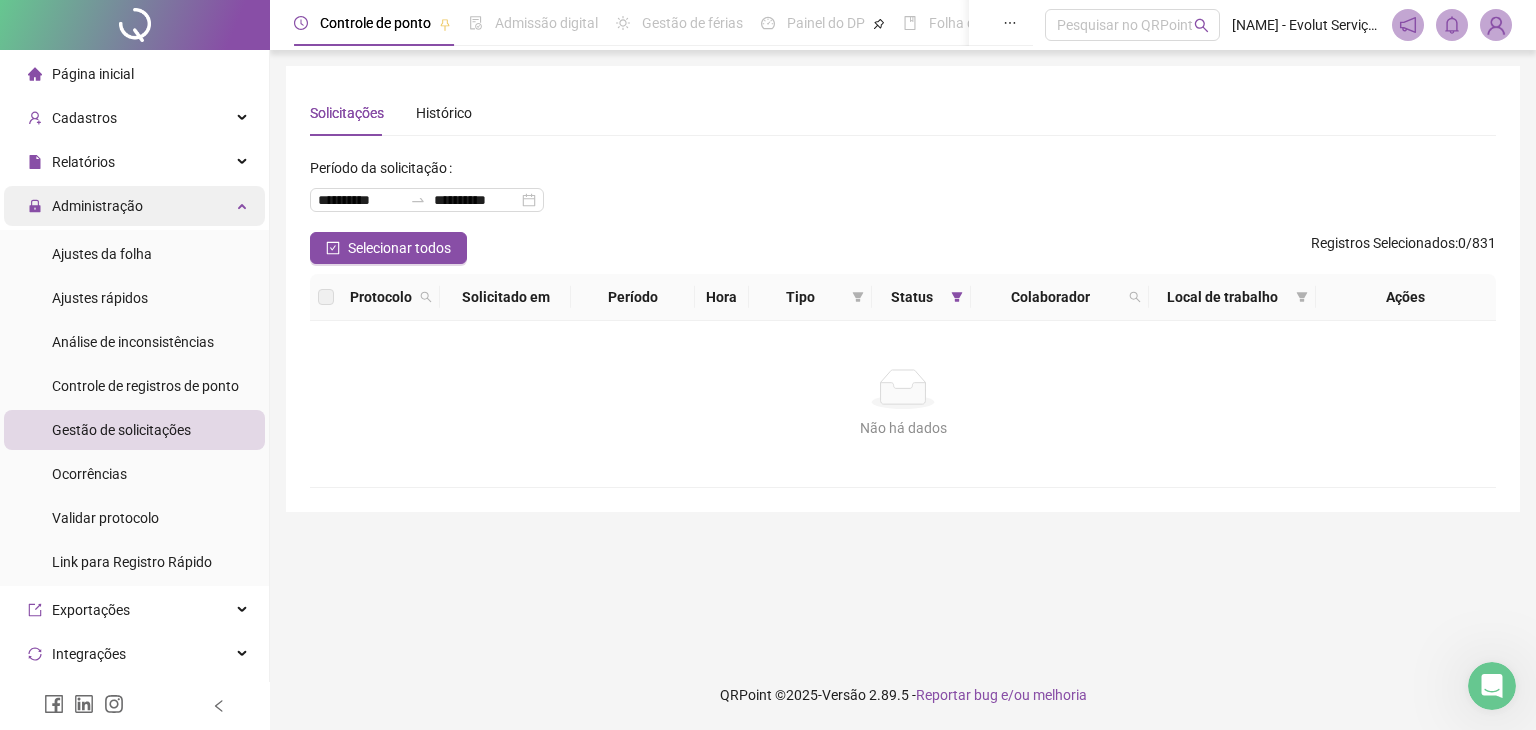click on "Administração" at bounding box center [134, 206] 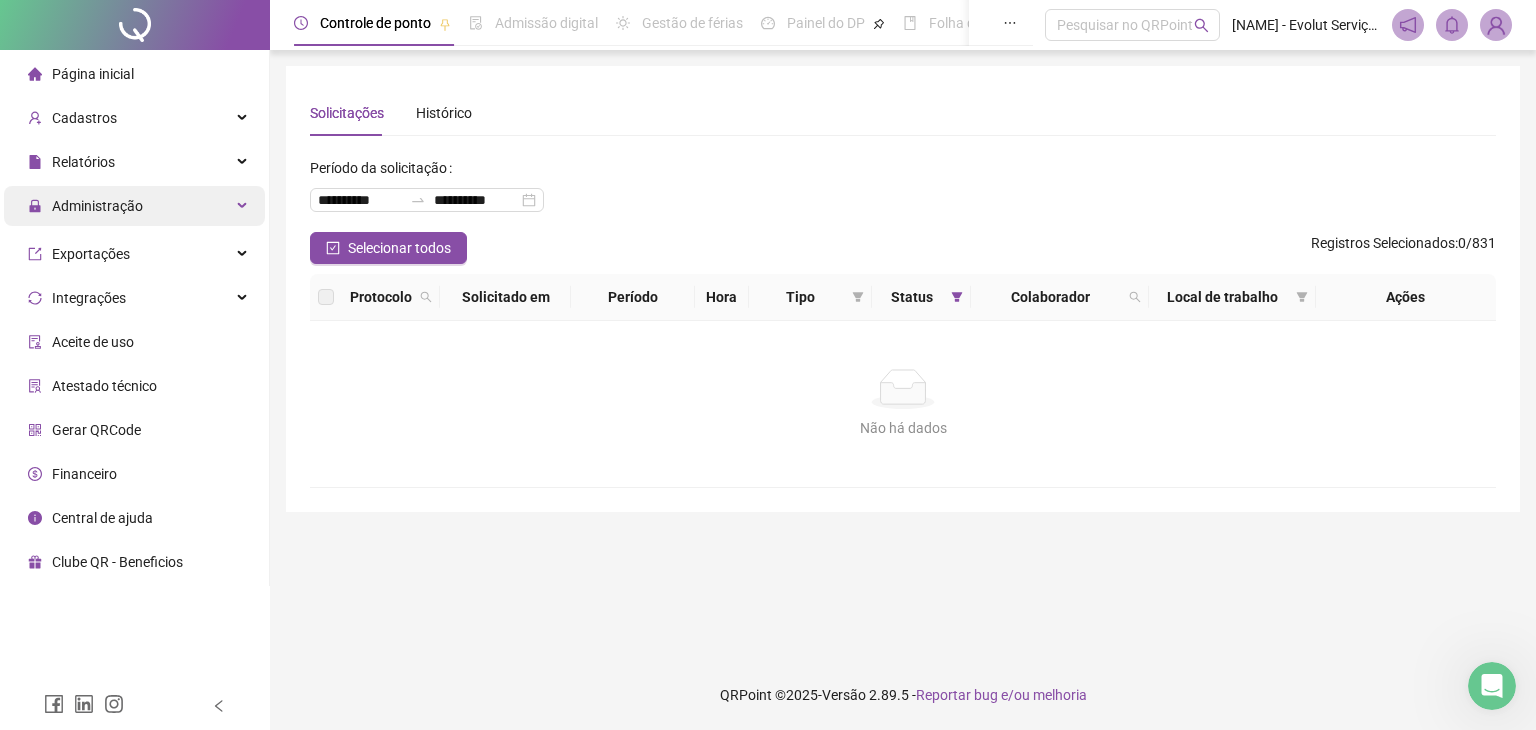 click on "Administração" at bounding box center (134, 206) 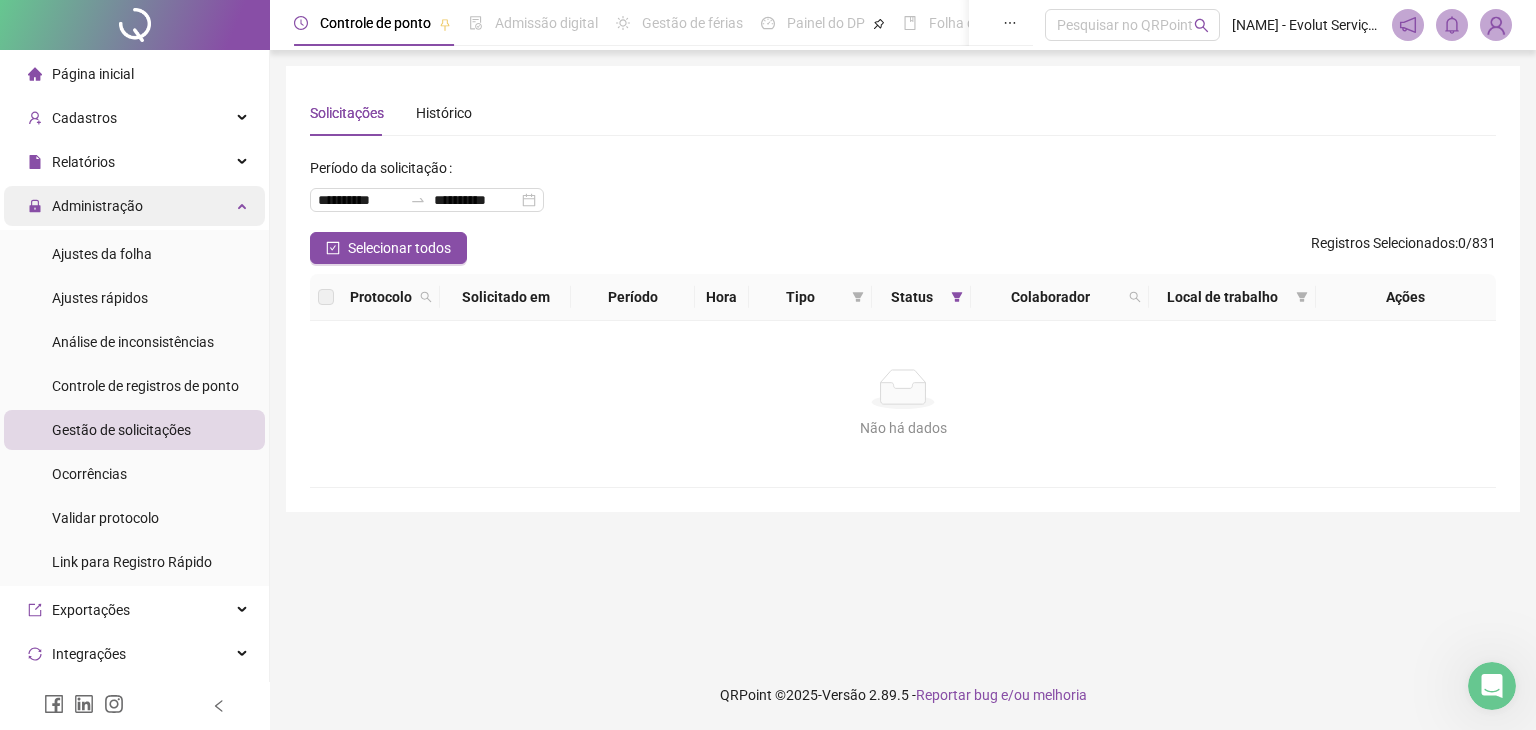 click on "Administração" at bounding box center (134, 206) 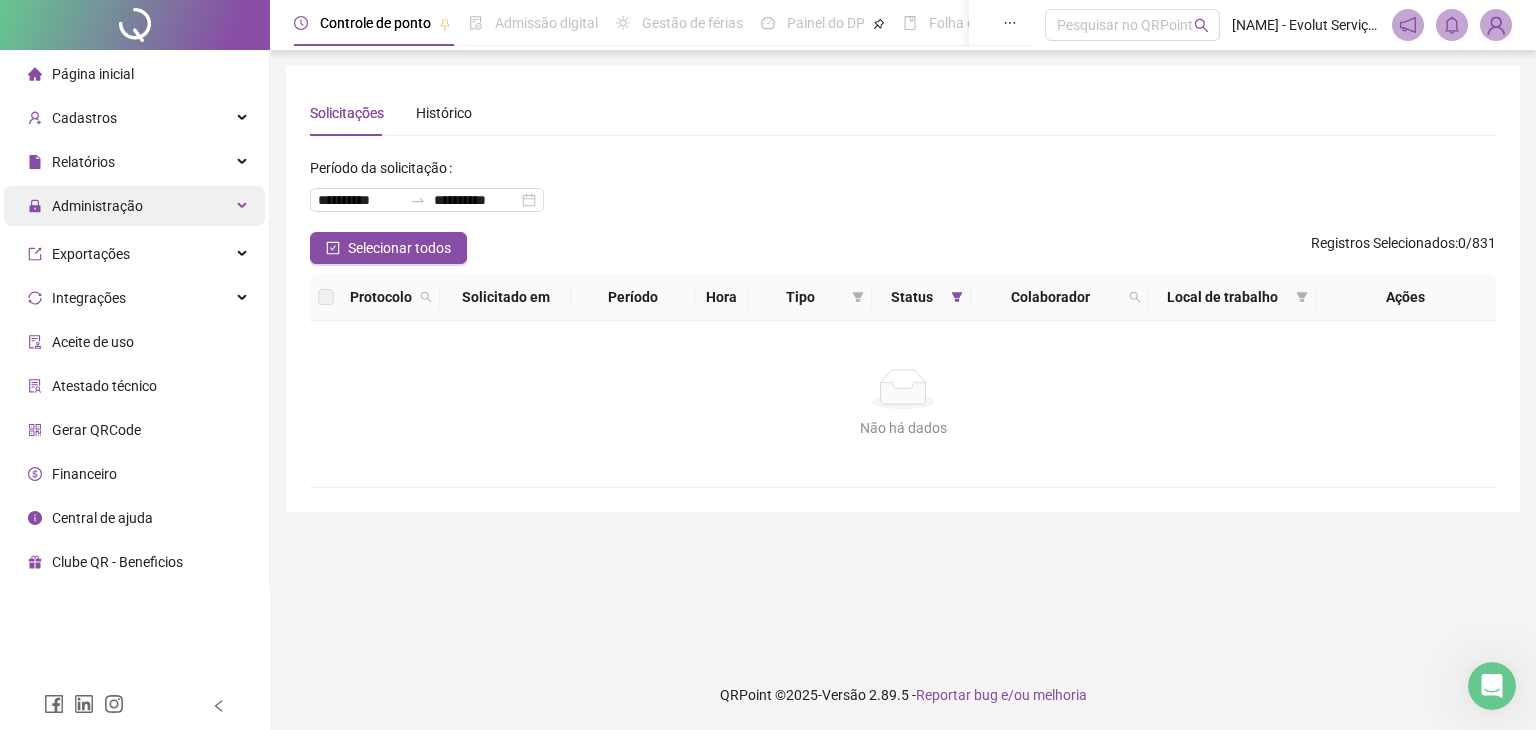 click on "Administração" at bounding box center (134, 206) 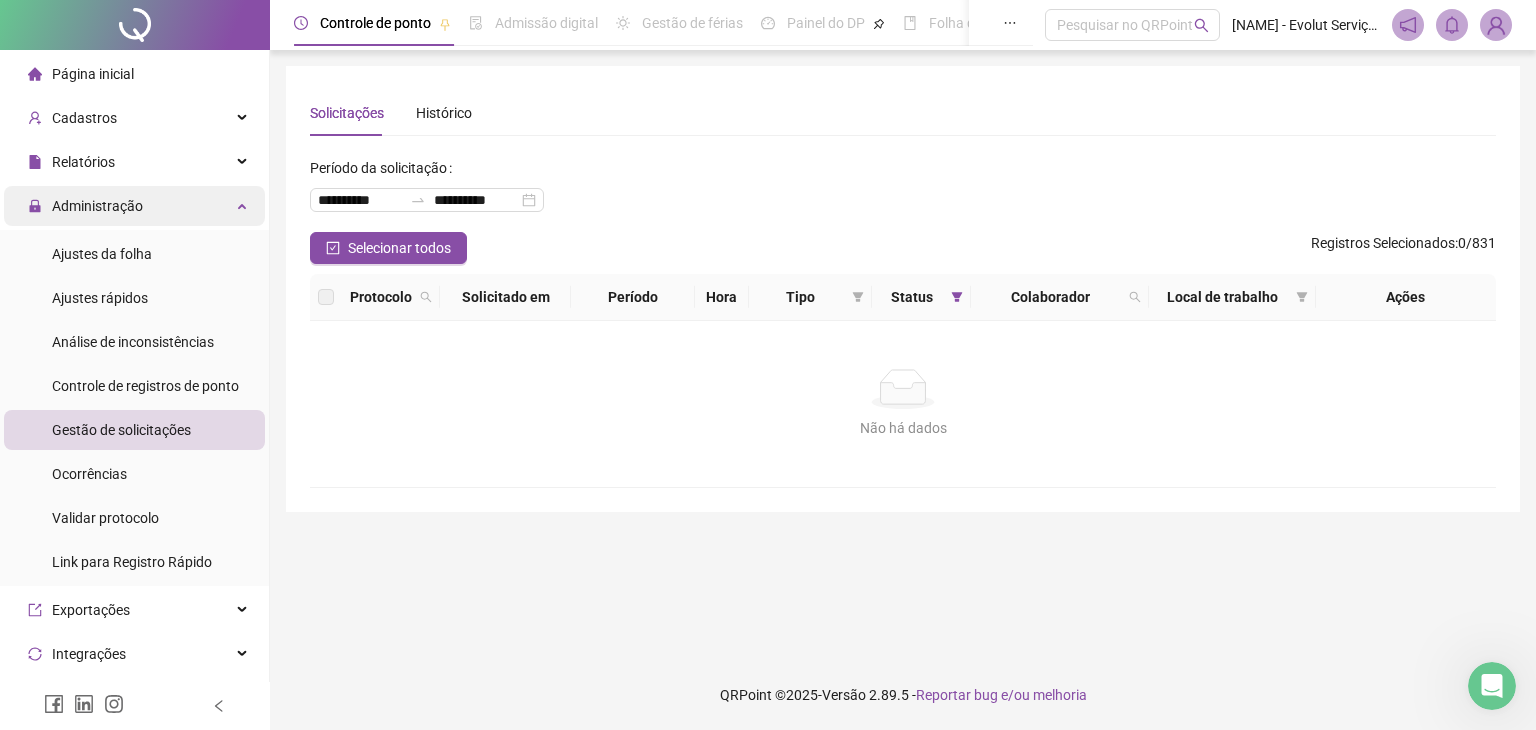 click on "Administração" at bounding box center (134, 206) 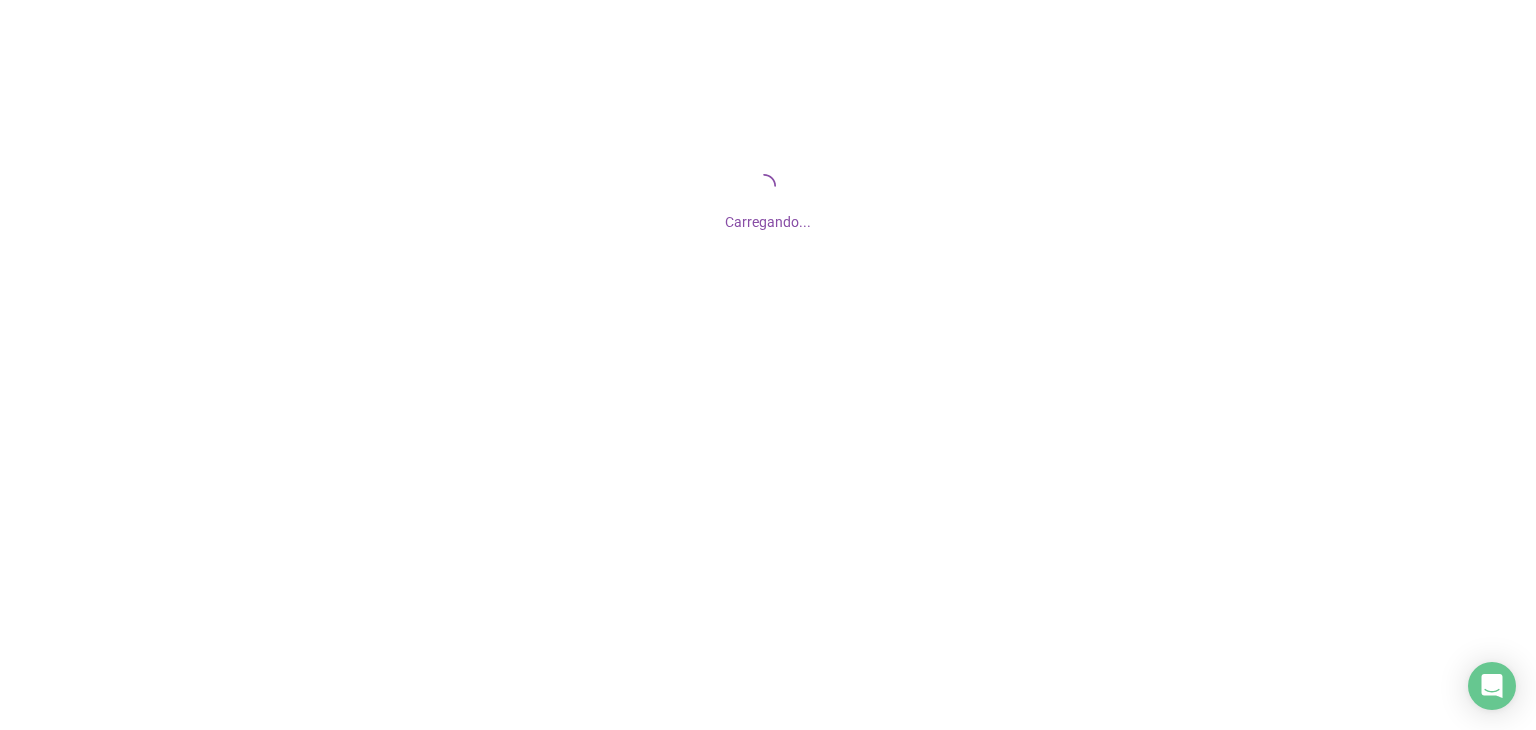scroll, scrollTop: 0, scrollLeft: 0, axis: both 